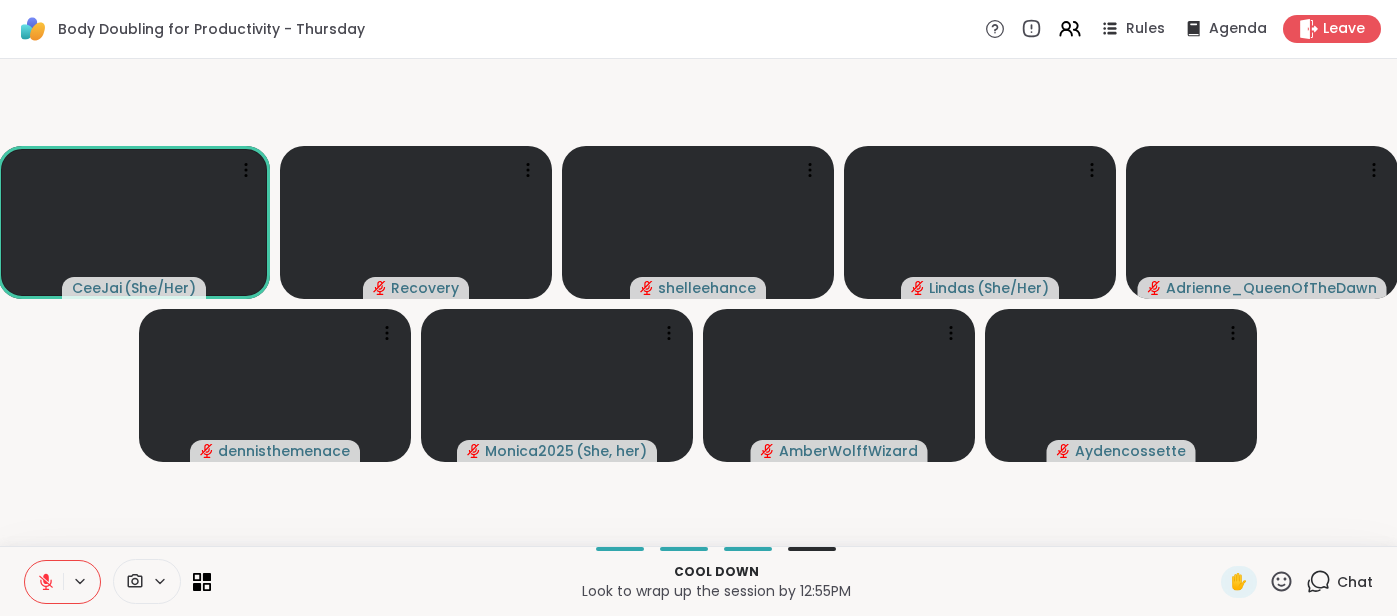 scroll, scrollTop: 0, scrollLeft: 0, axis: both 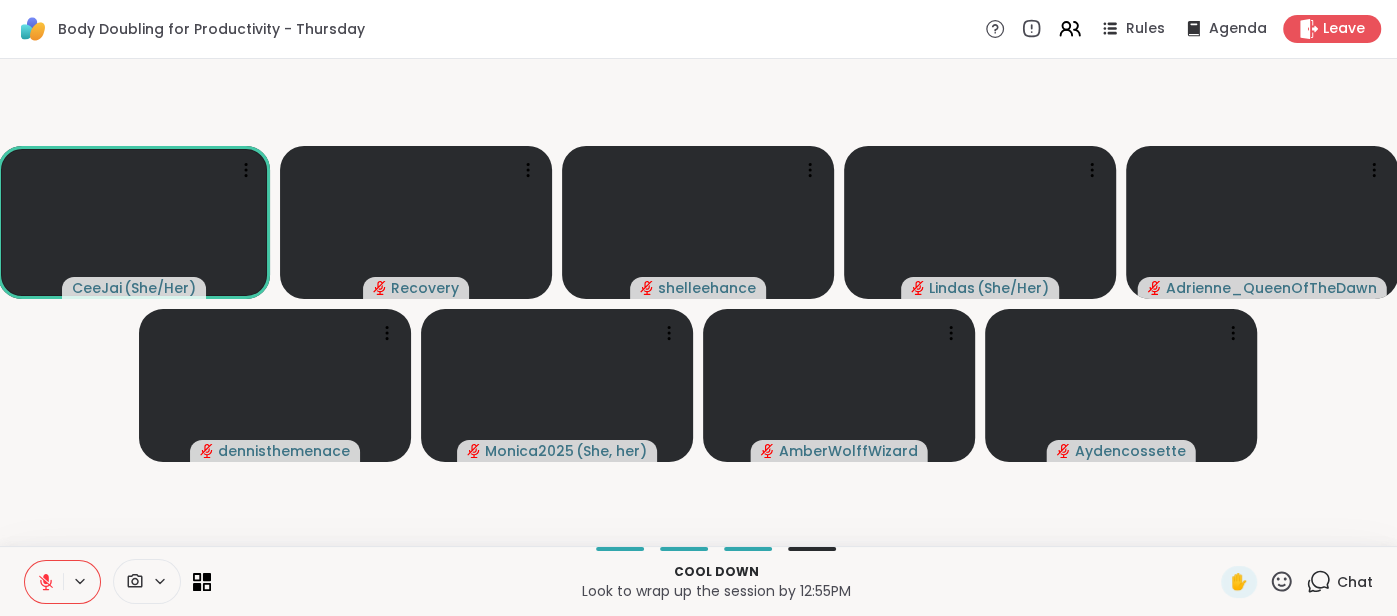 click 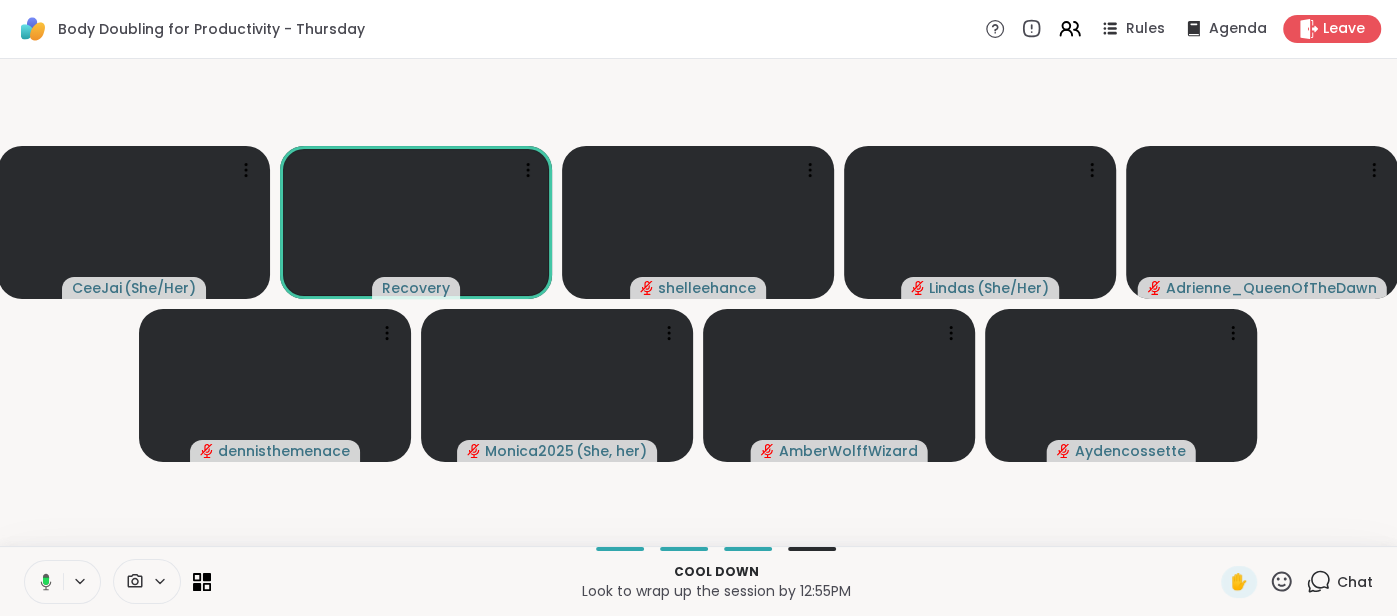 click at bounding box center (42, 582) 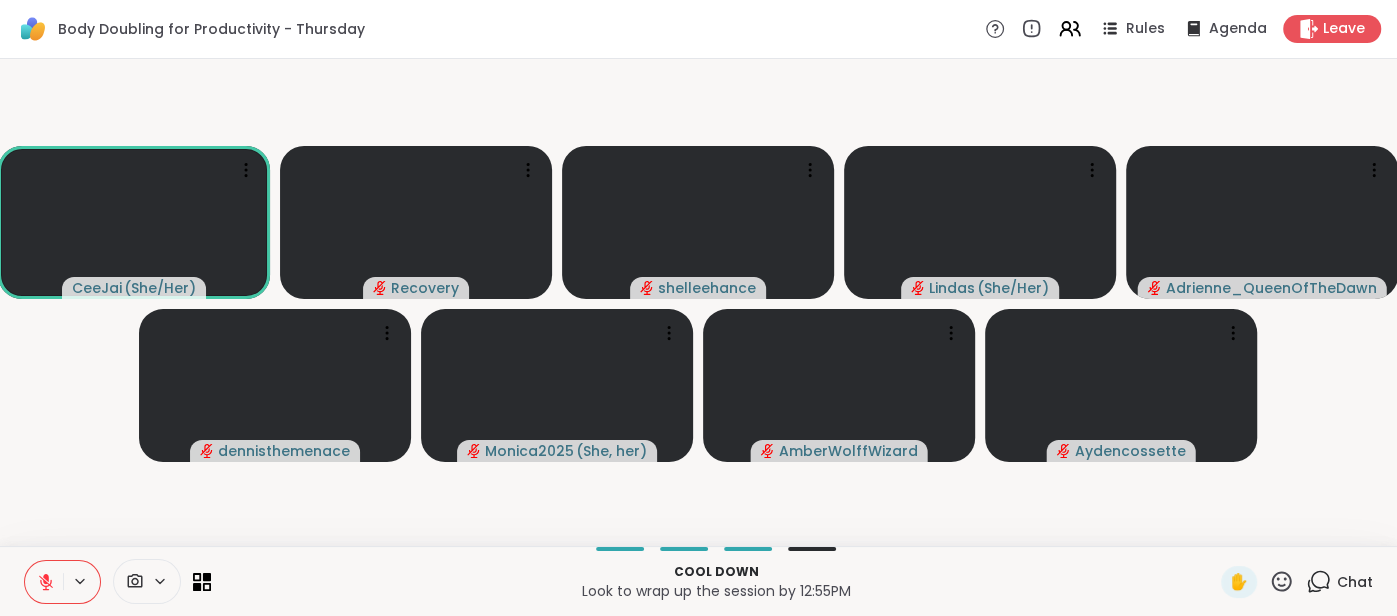 click 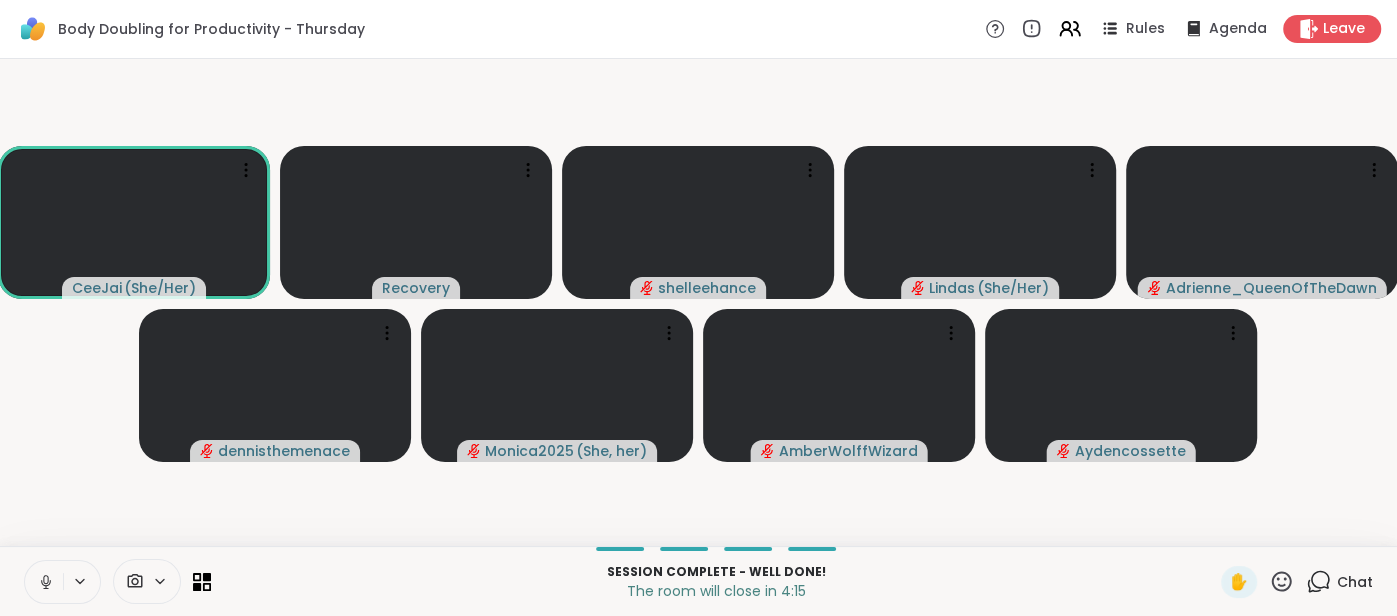 click at bounding box center [44, 582] 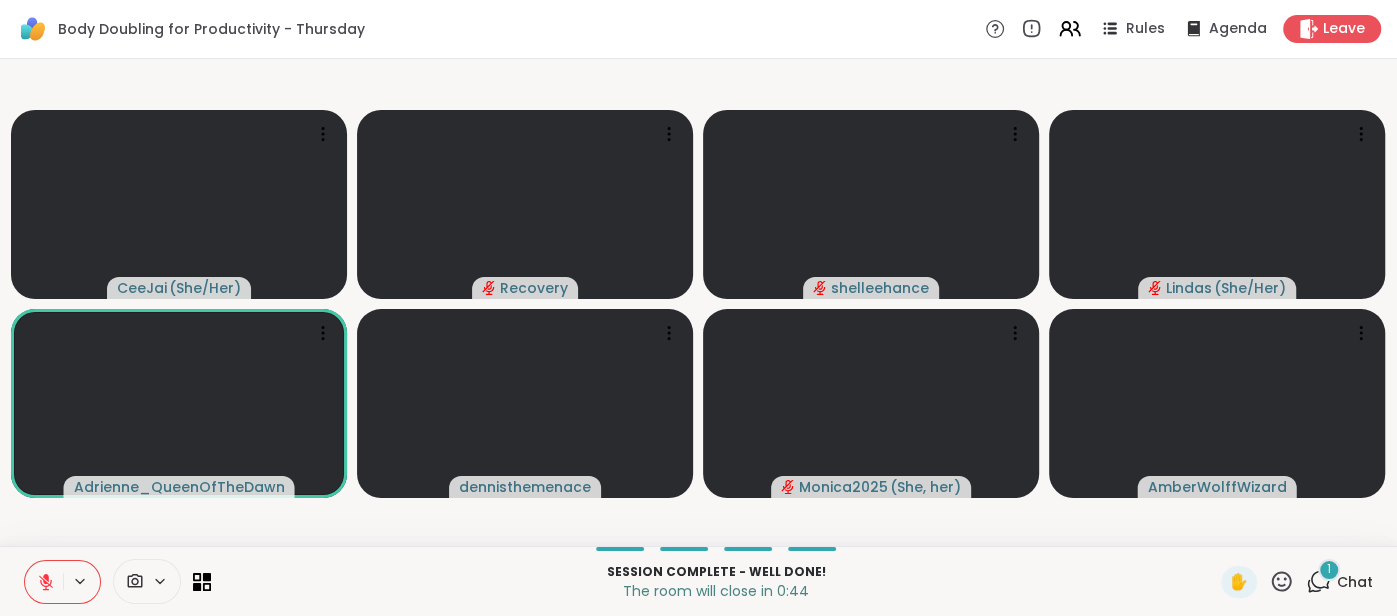 click 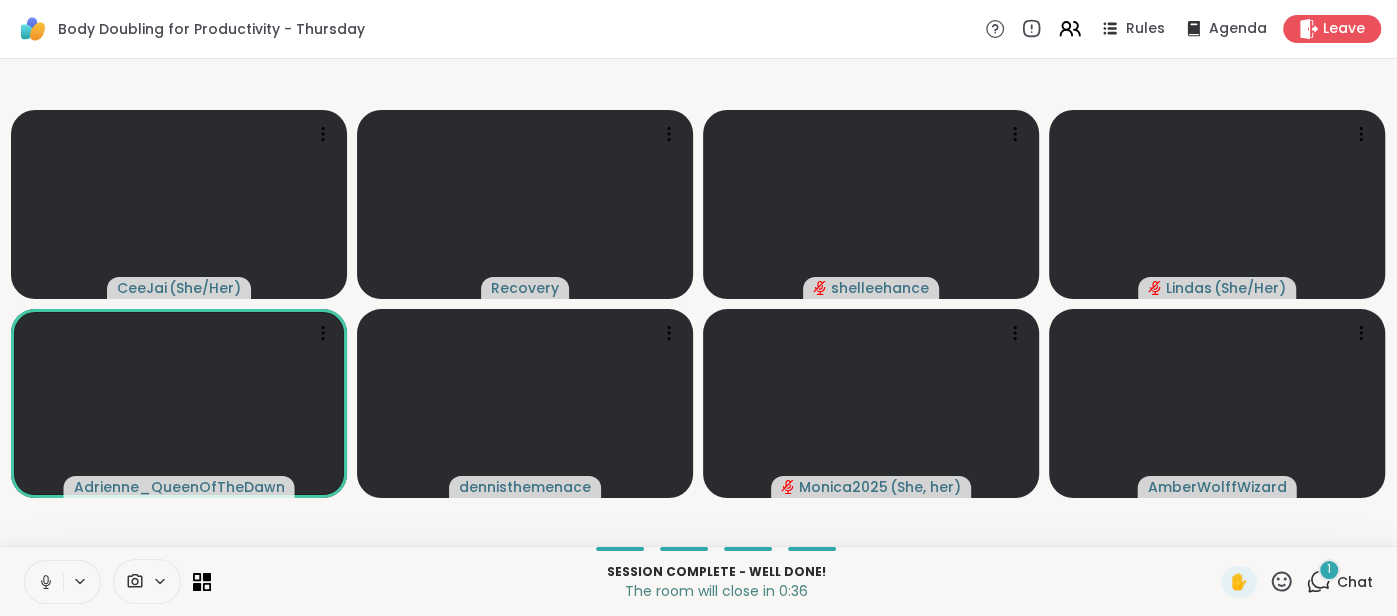 click 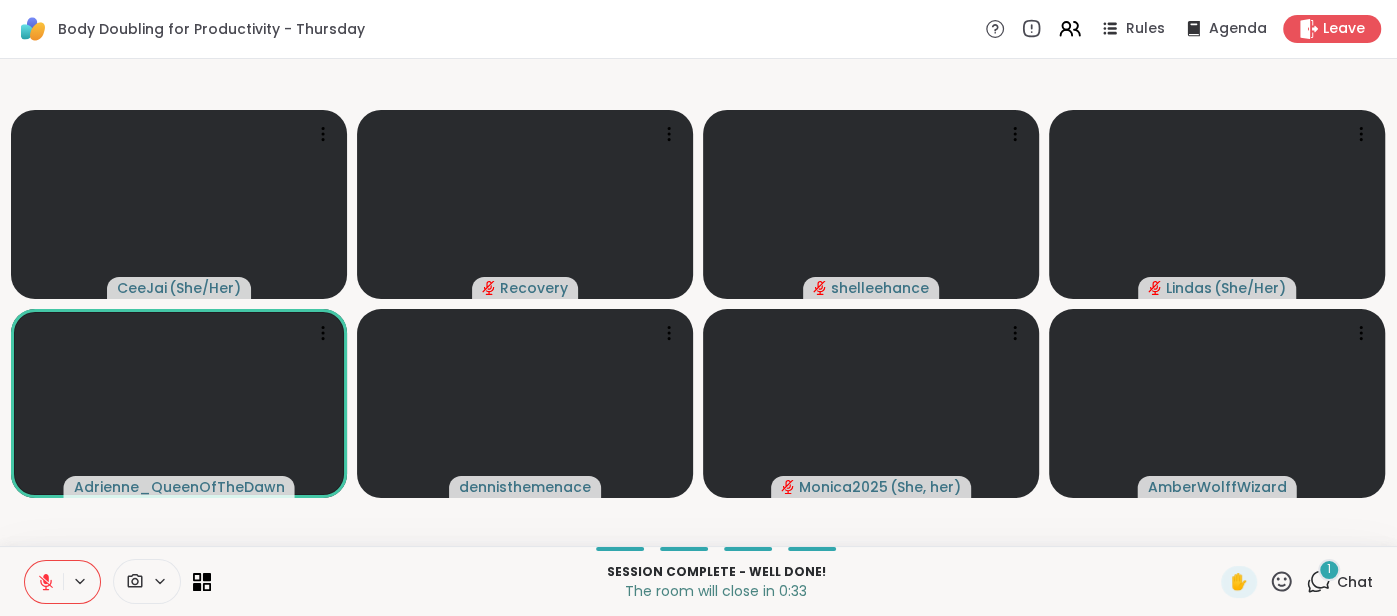 click at bounding box center (44, 582) 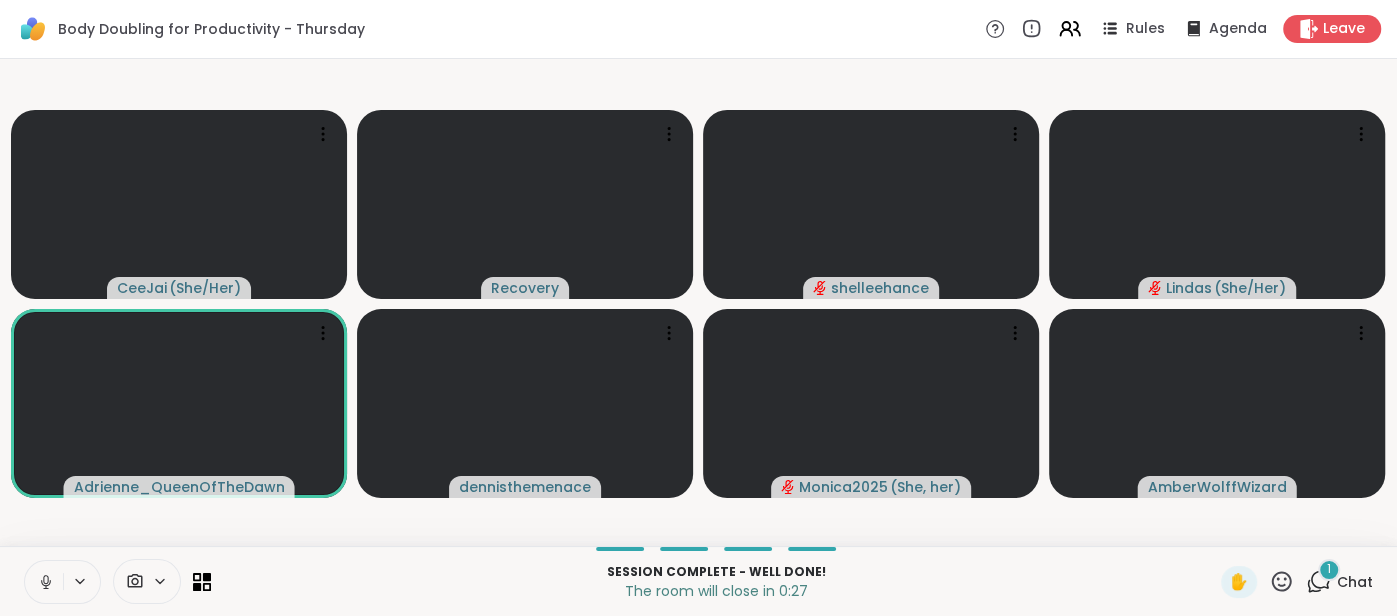 click 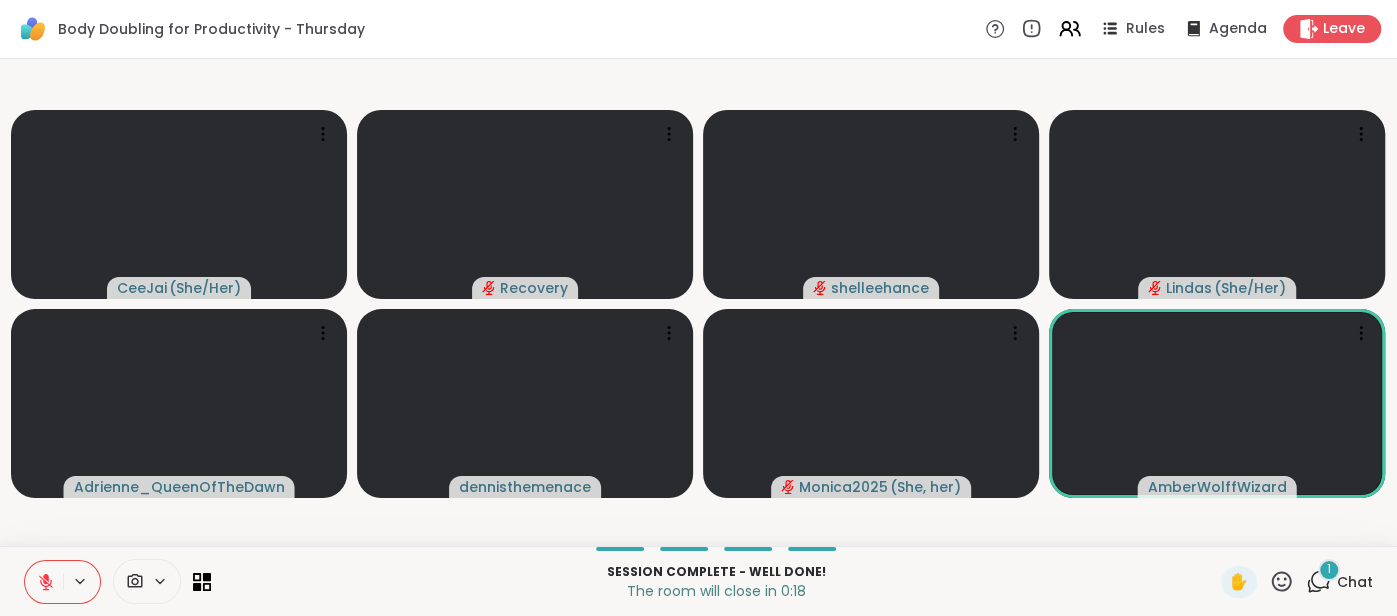 click on "1 Chat" at bounding box center [1339, 582] 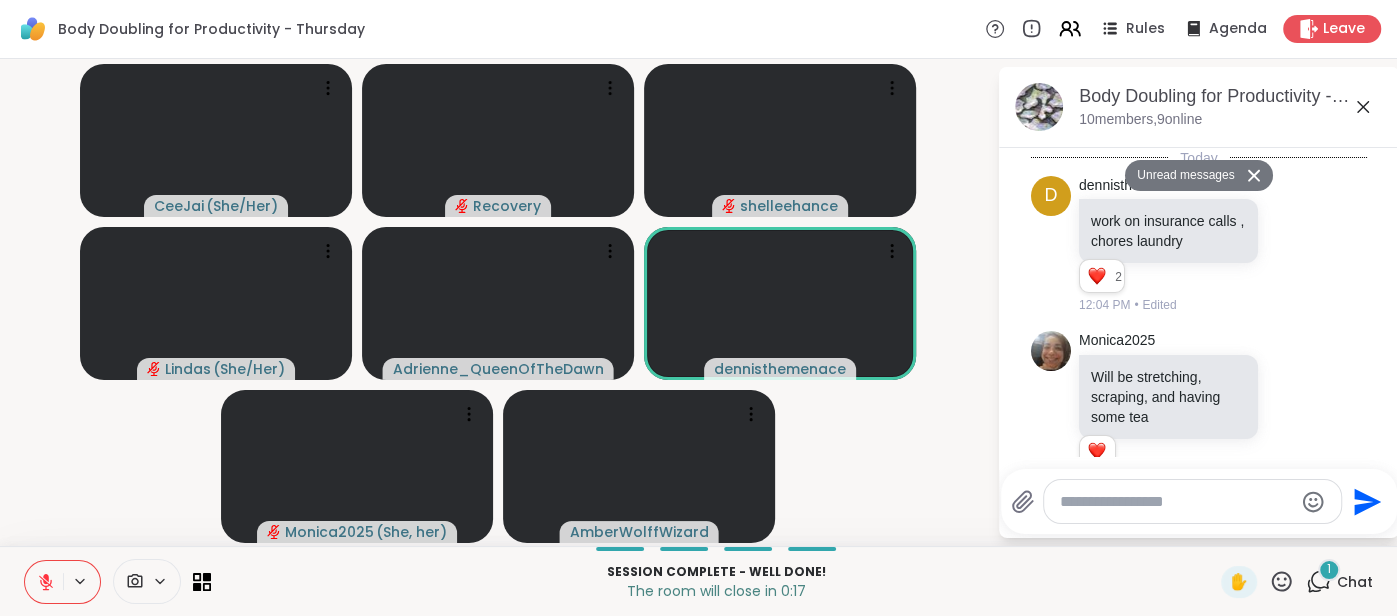 scroll, scrollTop: 3434, scrollLeft: 0, axis: vertical 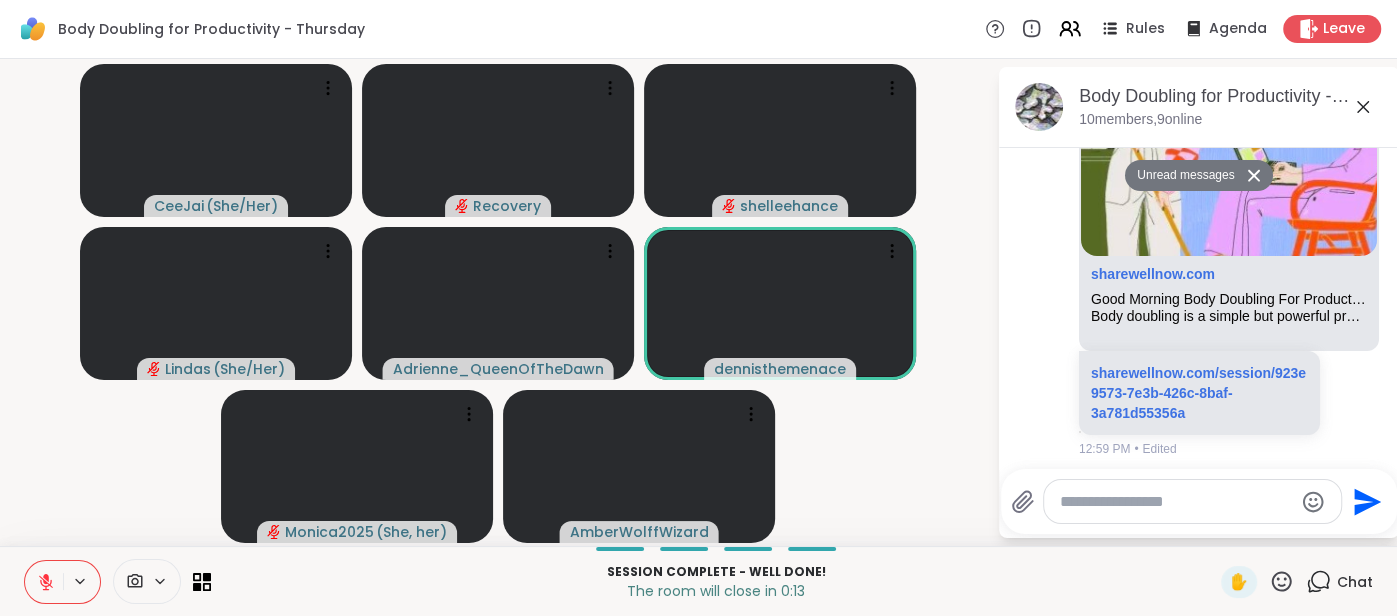 click 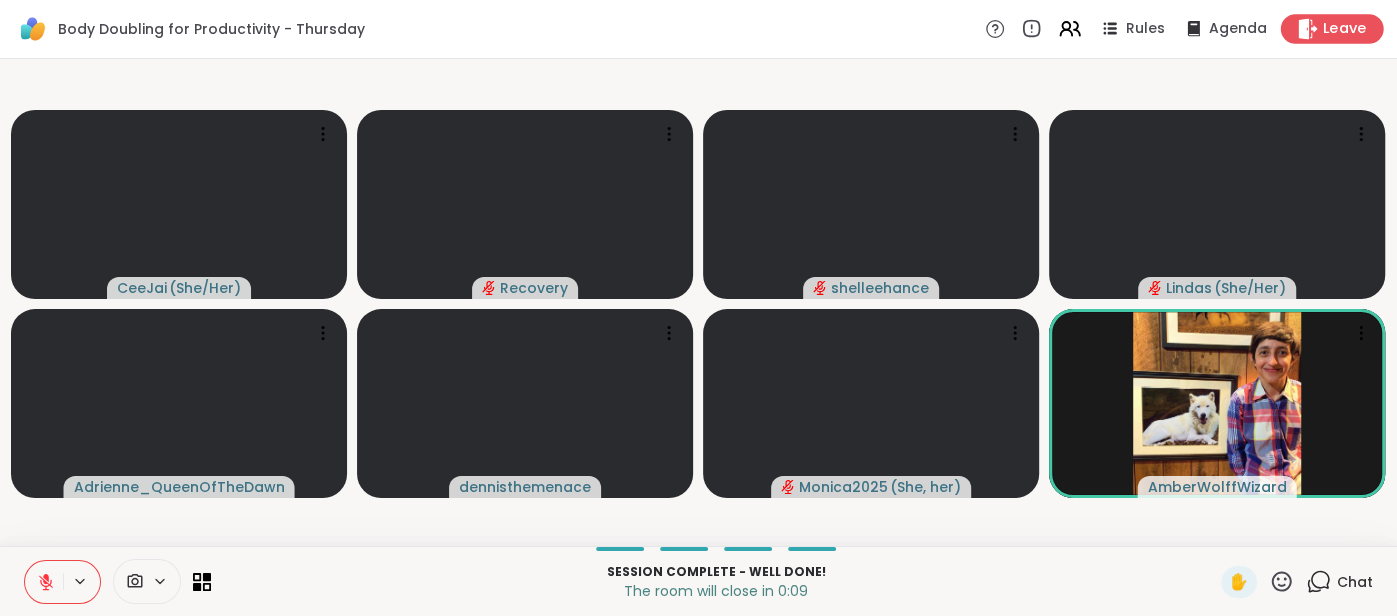 click on "Leave" at bounding box center [1332, 28] 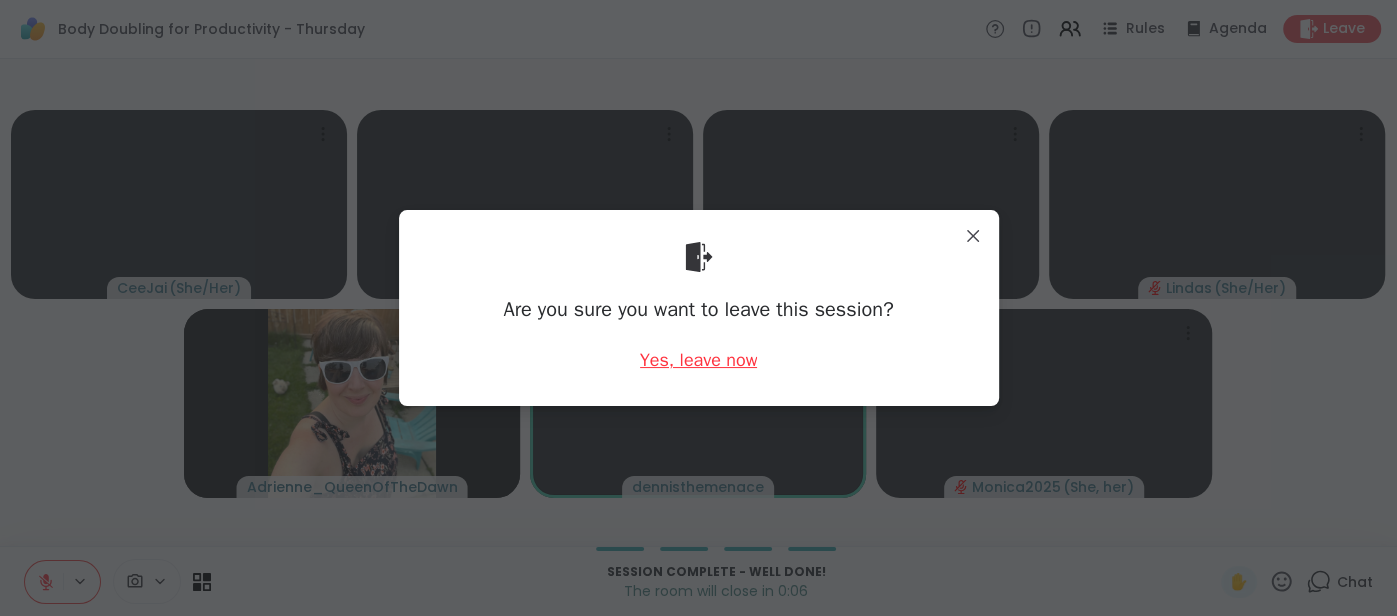 click on "Yes, leave now" at bounding box center [699, 360] 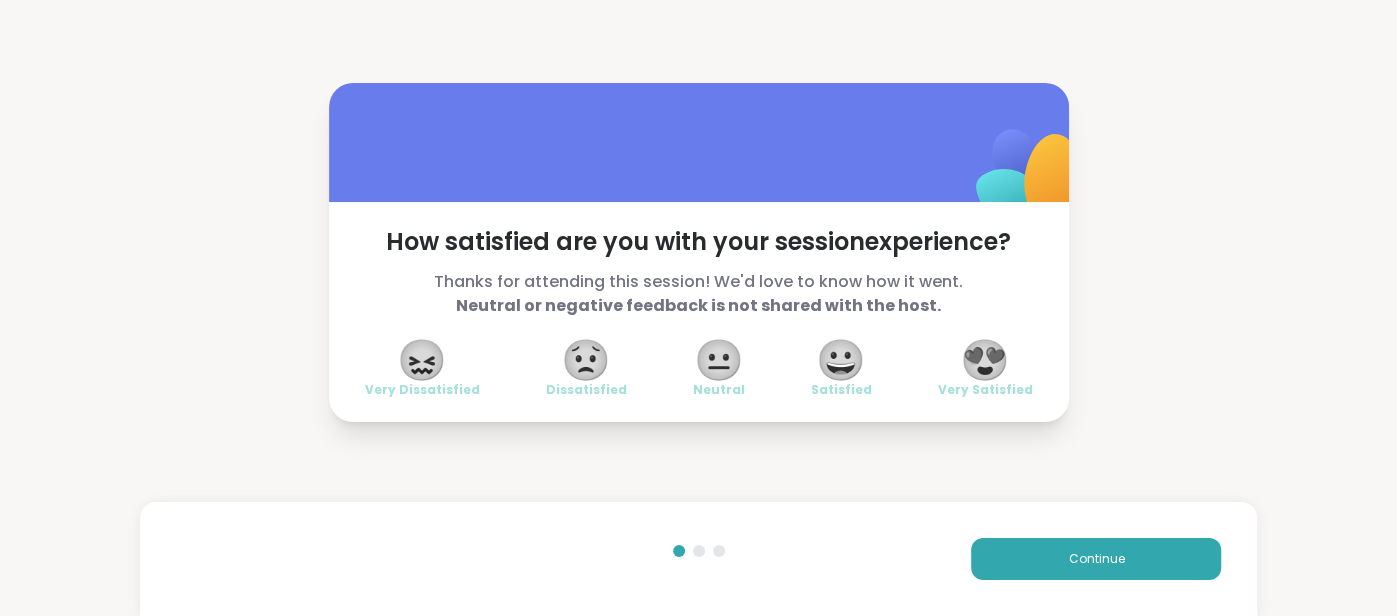 click on "😍" at bounding box center [985, 360] 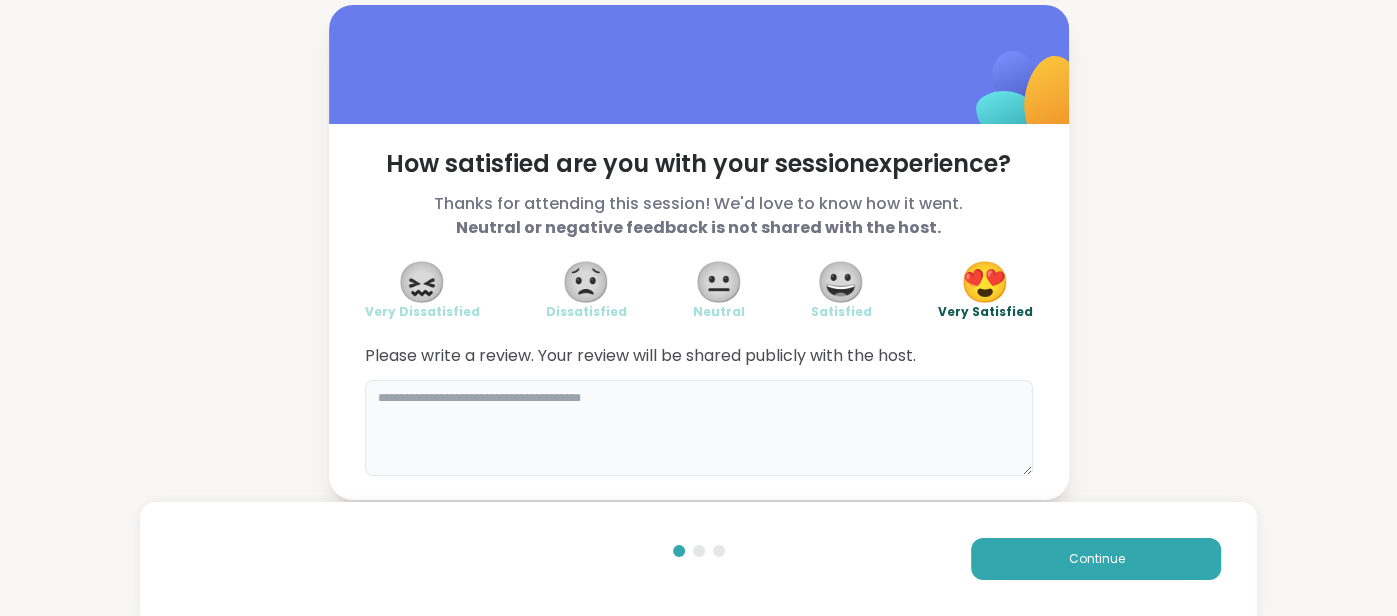 click at bounding box center (699, 428) 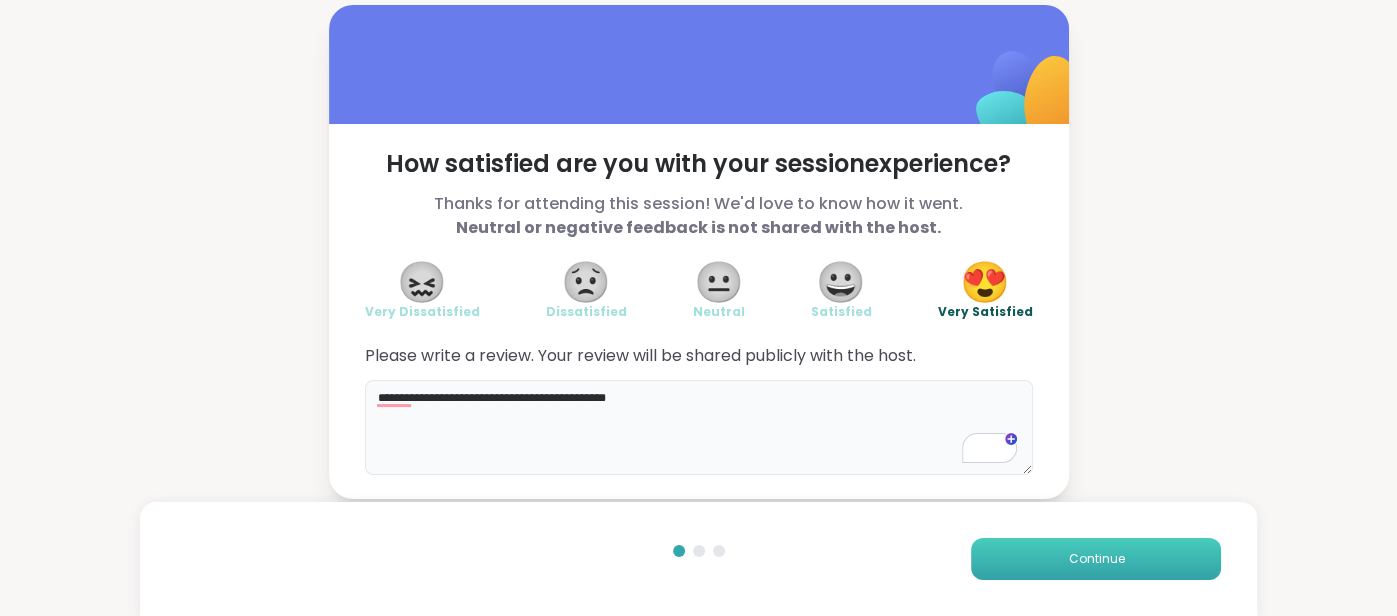type on "**********" 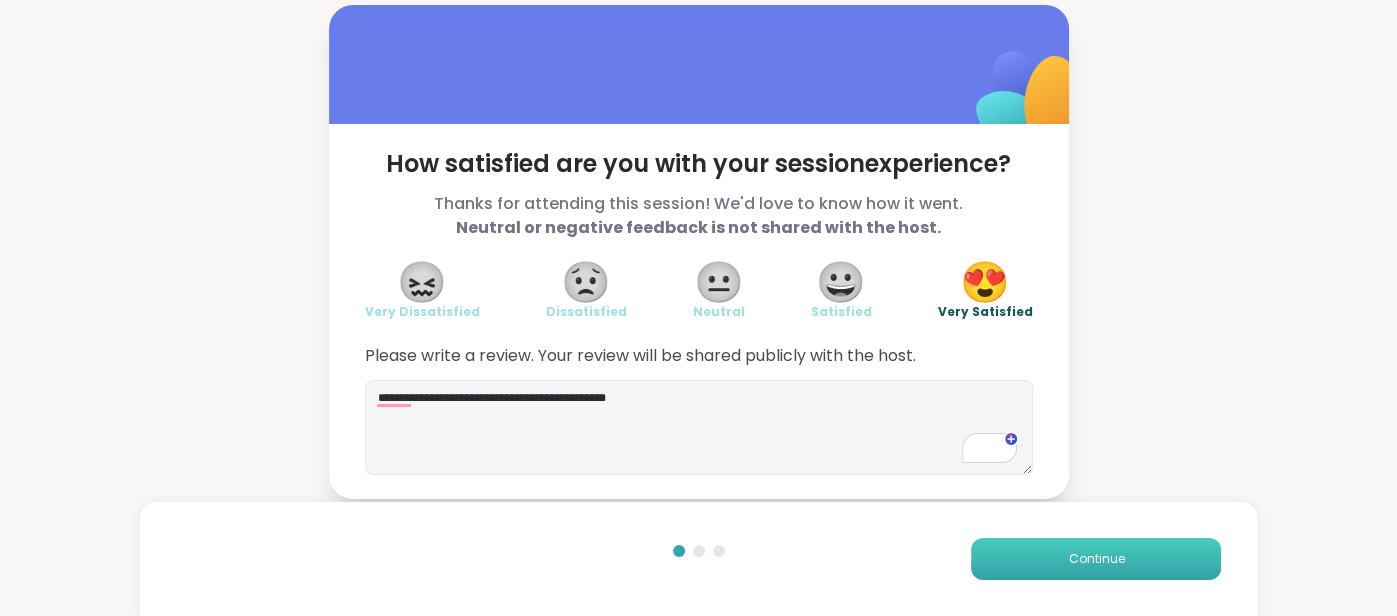 click on "Continue" at bounding box center (1096, 559) 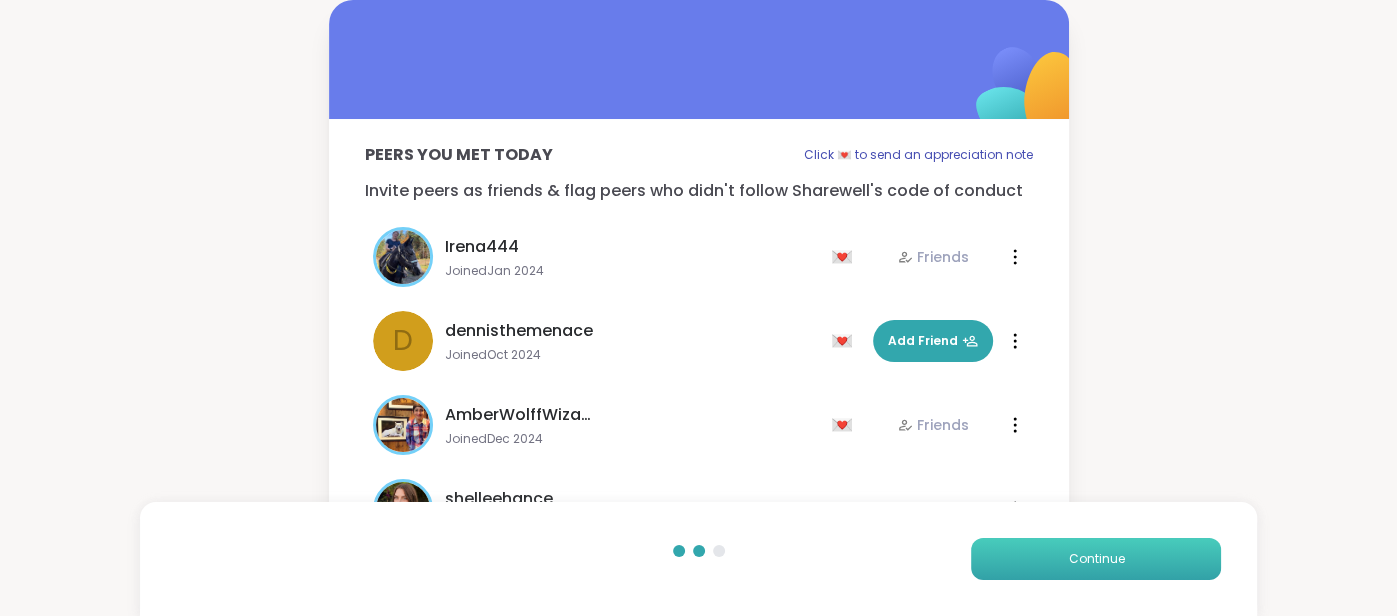 click on "Continue" at bounding box center [1096, 559] 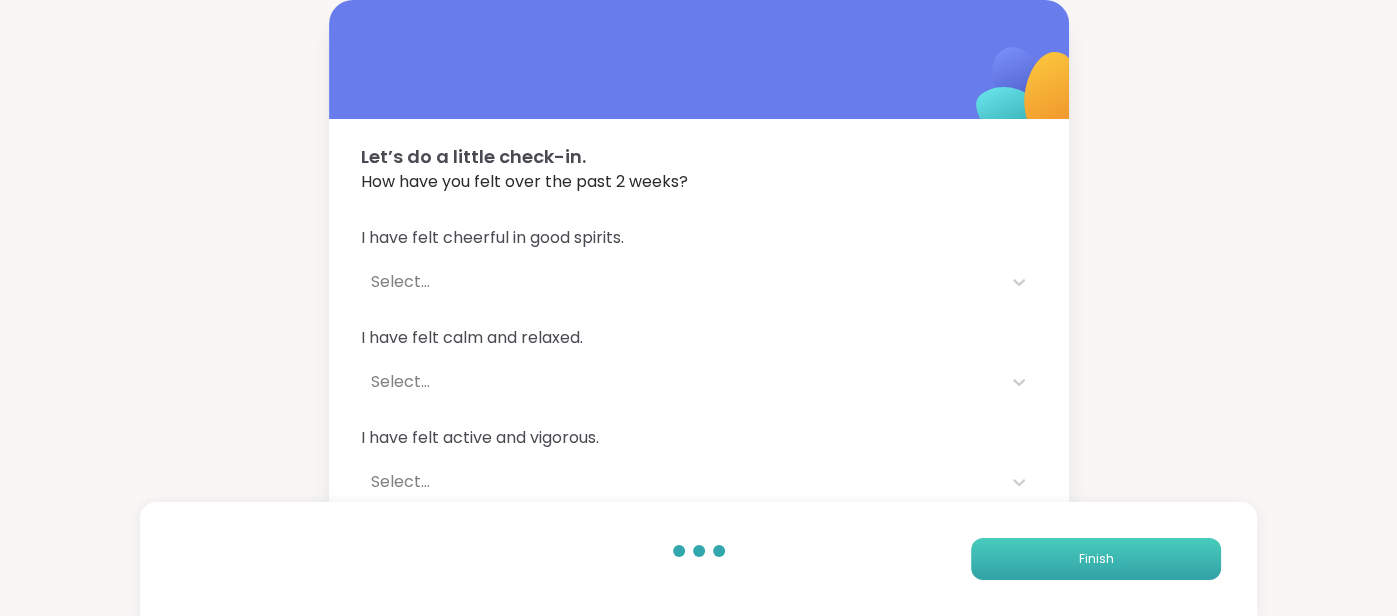 click on "Finish" at bounding box center [1096, 559] 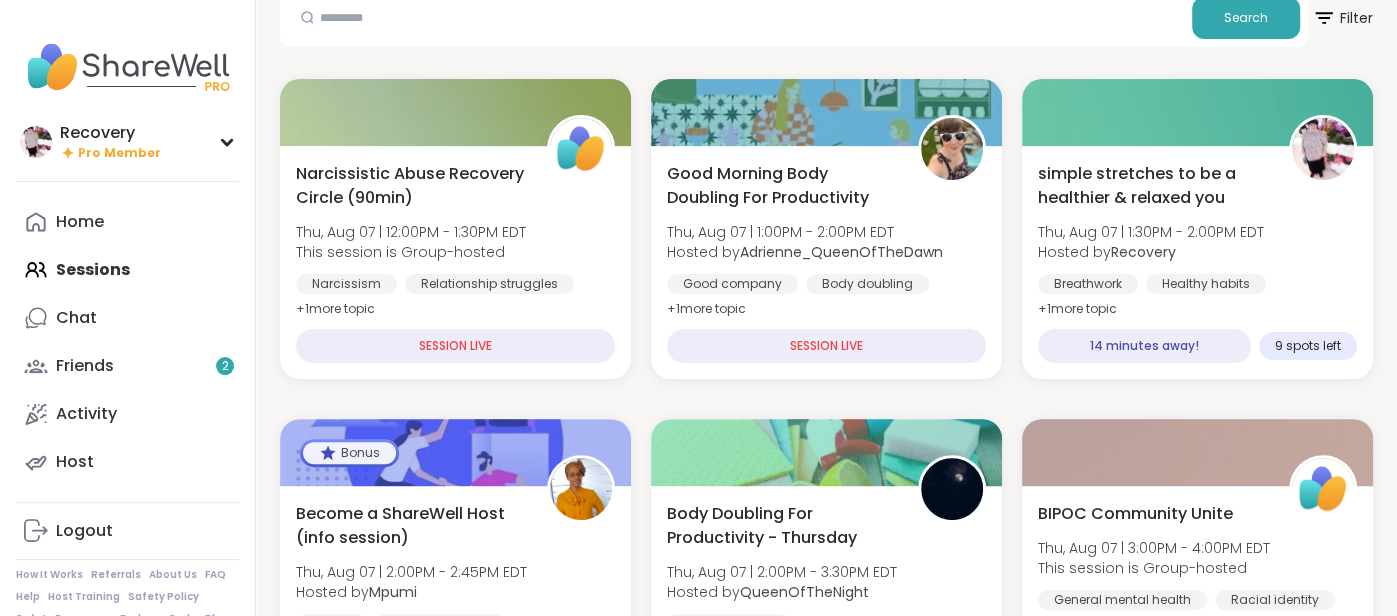 scroll, scrollTop: 225, scrollLeft: 0, axis: vertical 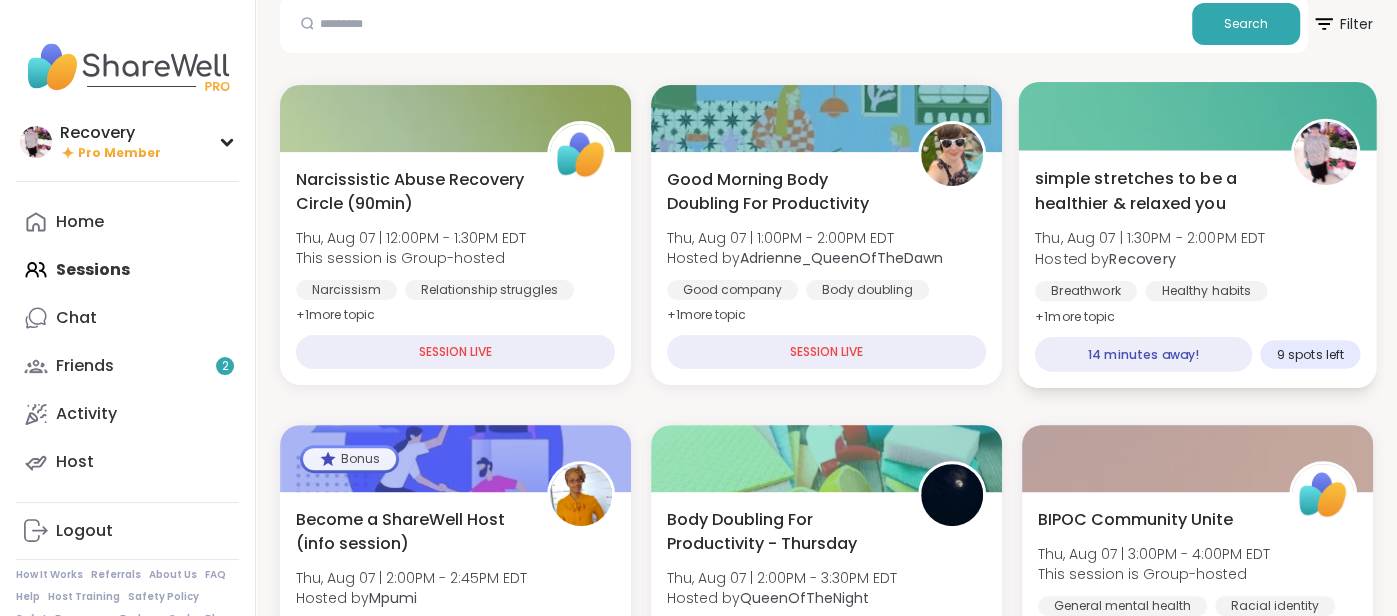 click on "Thu, Aug 07 | 1:30PM - 2:00PM EDT" at bounding box center (1150, 238) 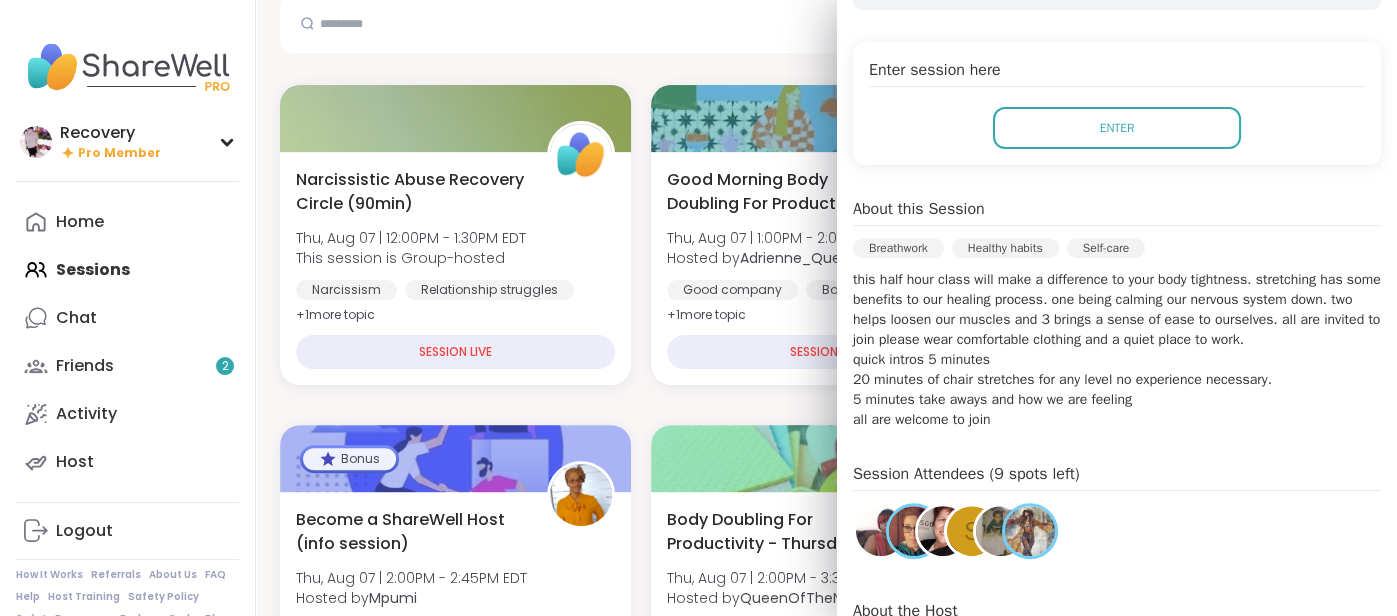 scroll, scrollTop: 417, scrollLeft: 0, axis: vertical 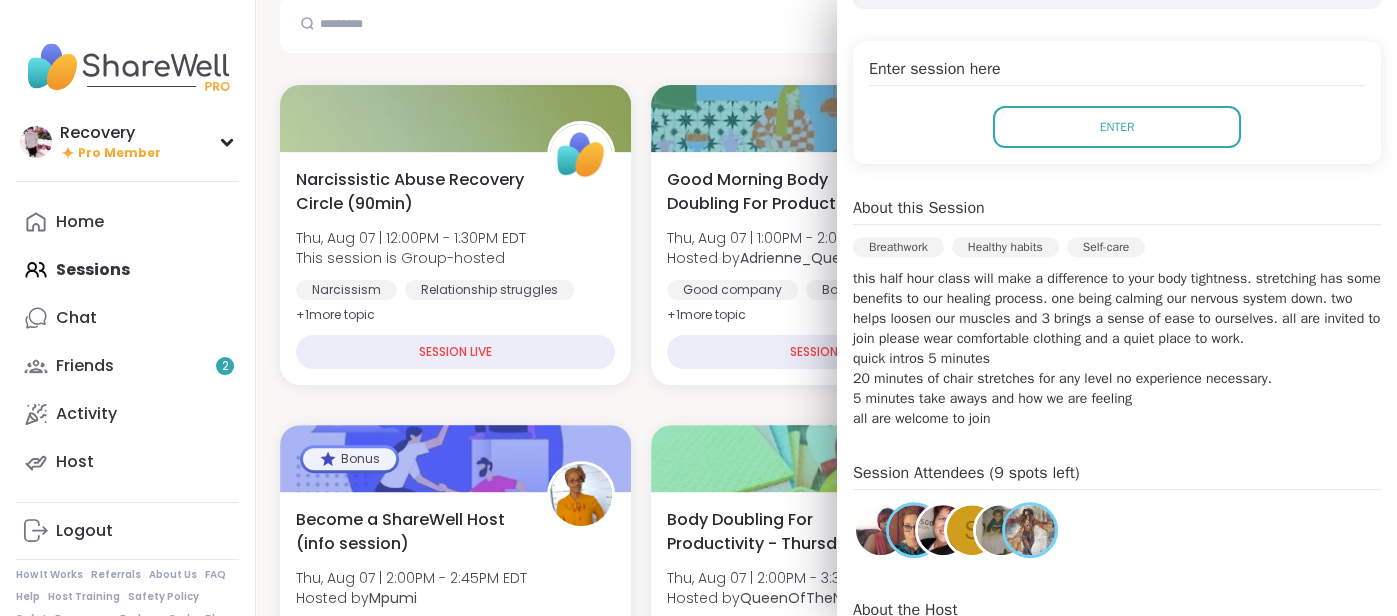 click at bounding box center (881, 530) 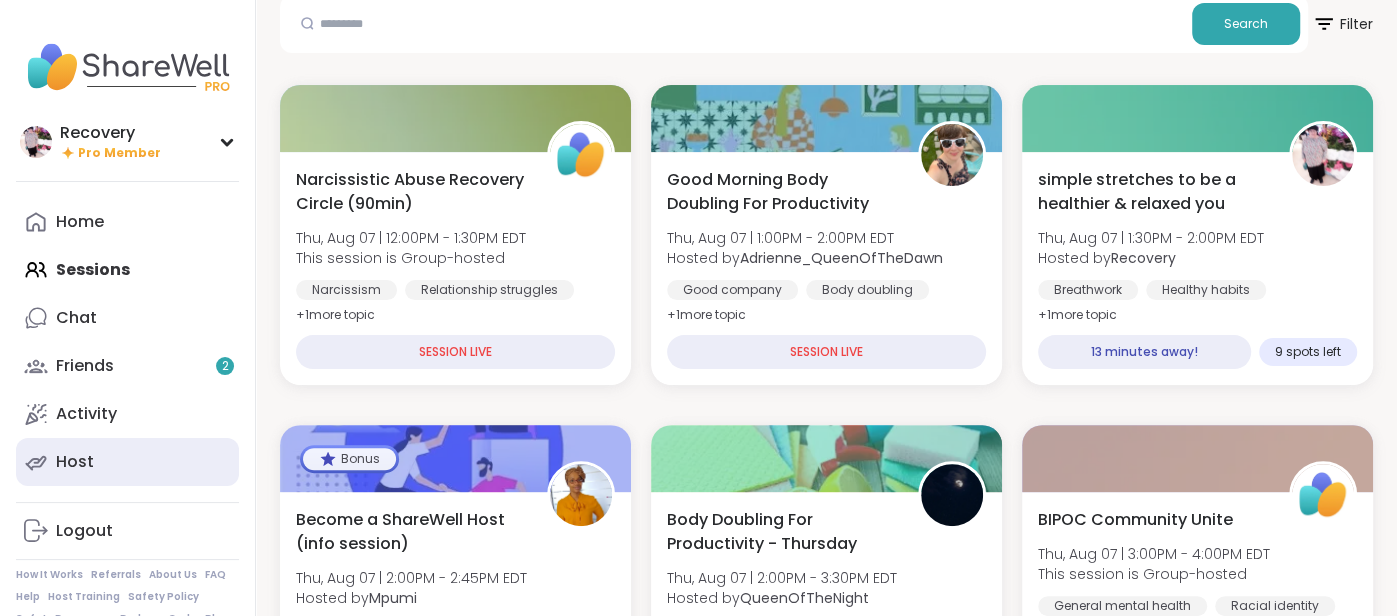 click on "Host" at bounding box center [127, 462] 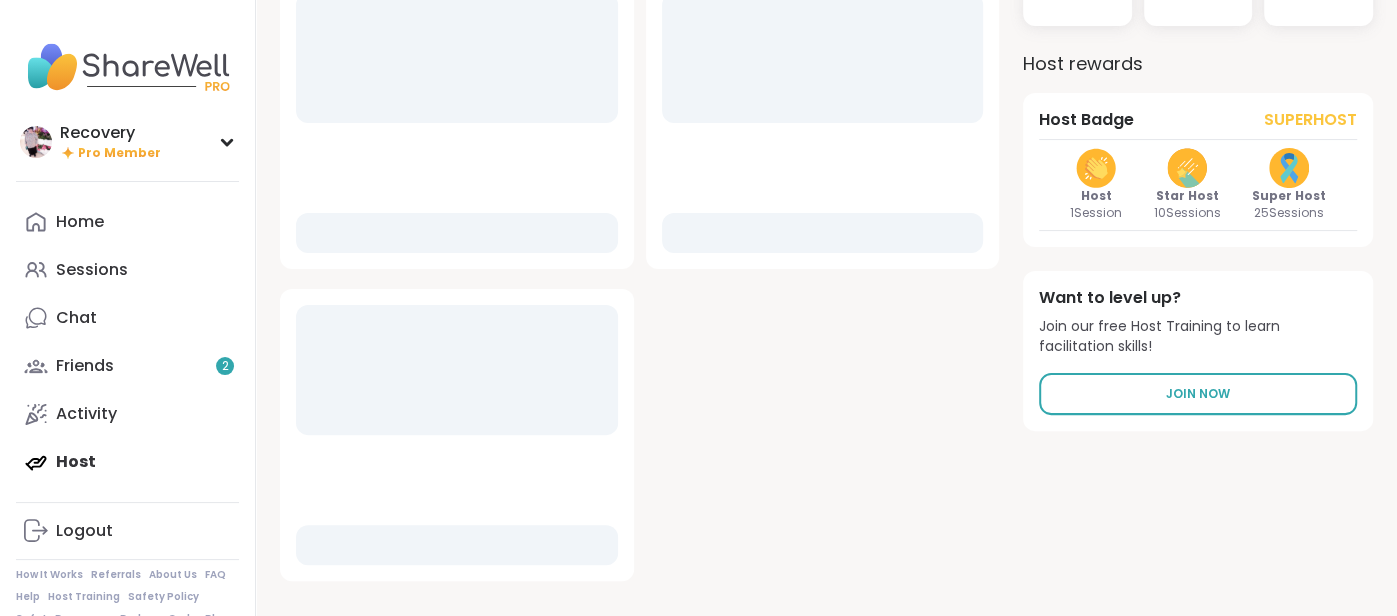 scroll, scrollTop: 0, scrollLeft: 0, axis: both 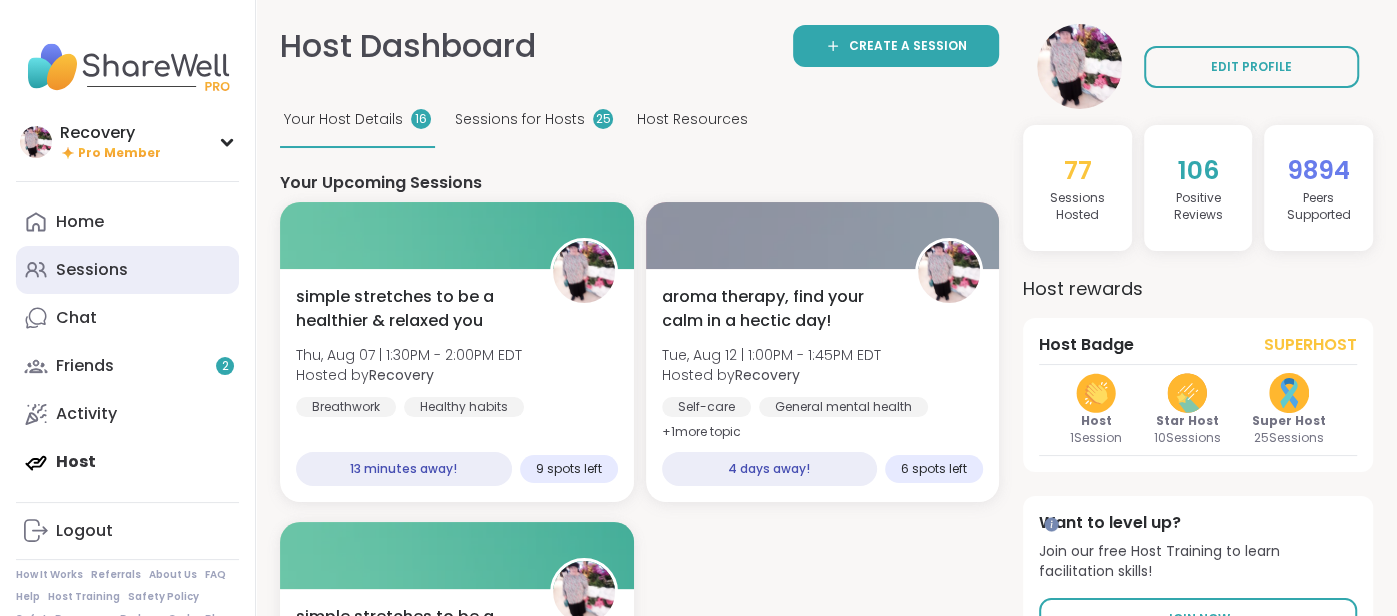 click on "Sessions" at bounding box center [127, 270] 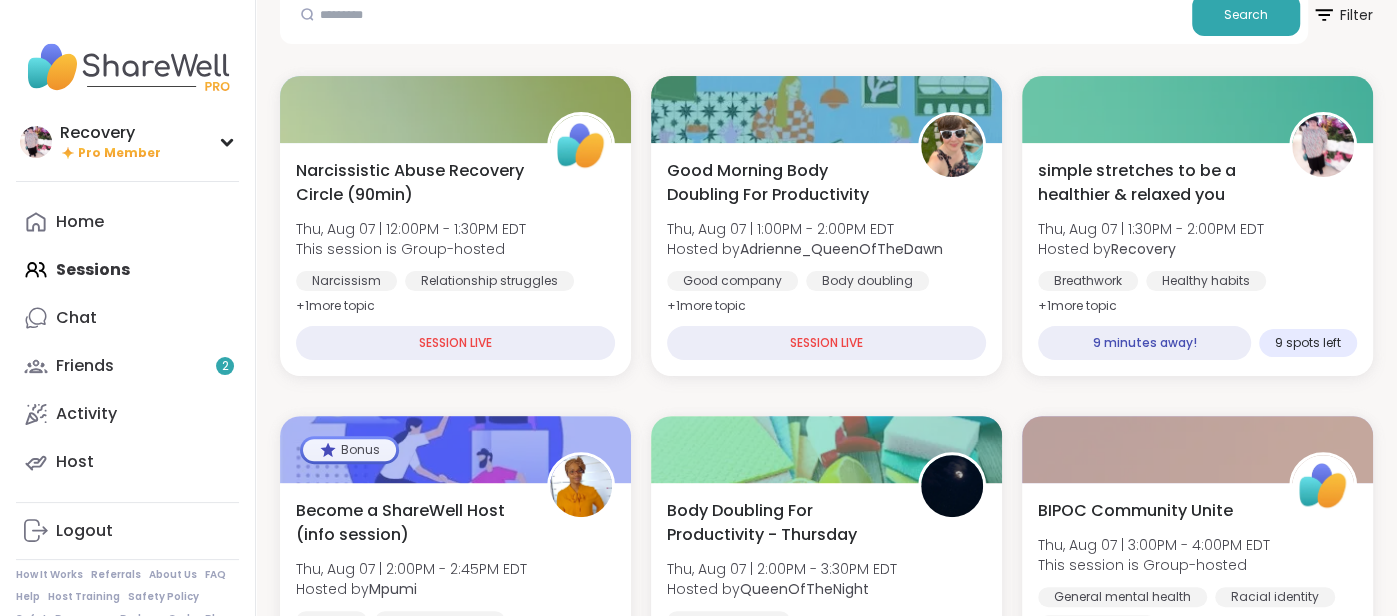 scroll, scrollTop: 231, scrollLeft: 0, axis: vertical 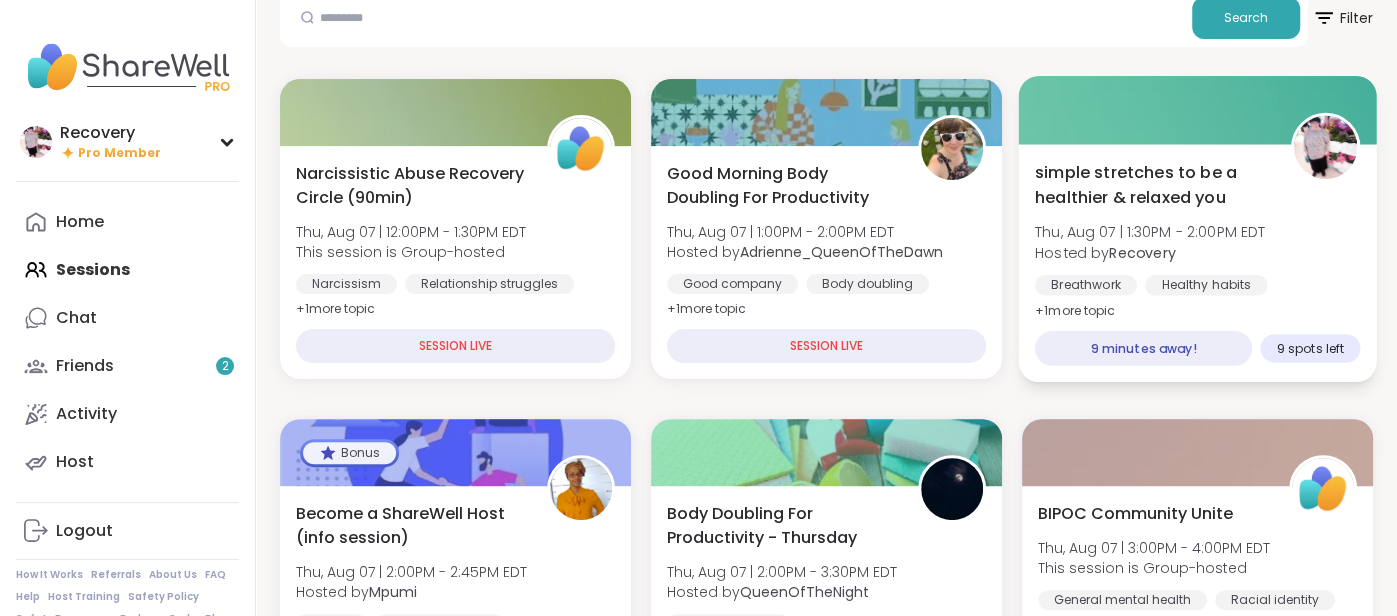 click on "Thu, Aug 07 | 1:30PM - 2:00PM EDT" at bounding box center (1150, 232) 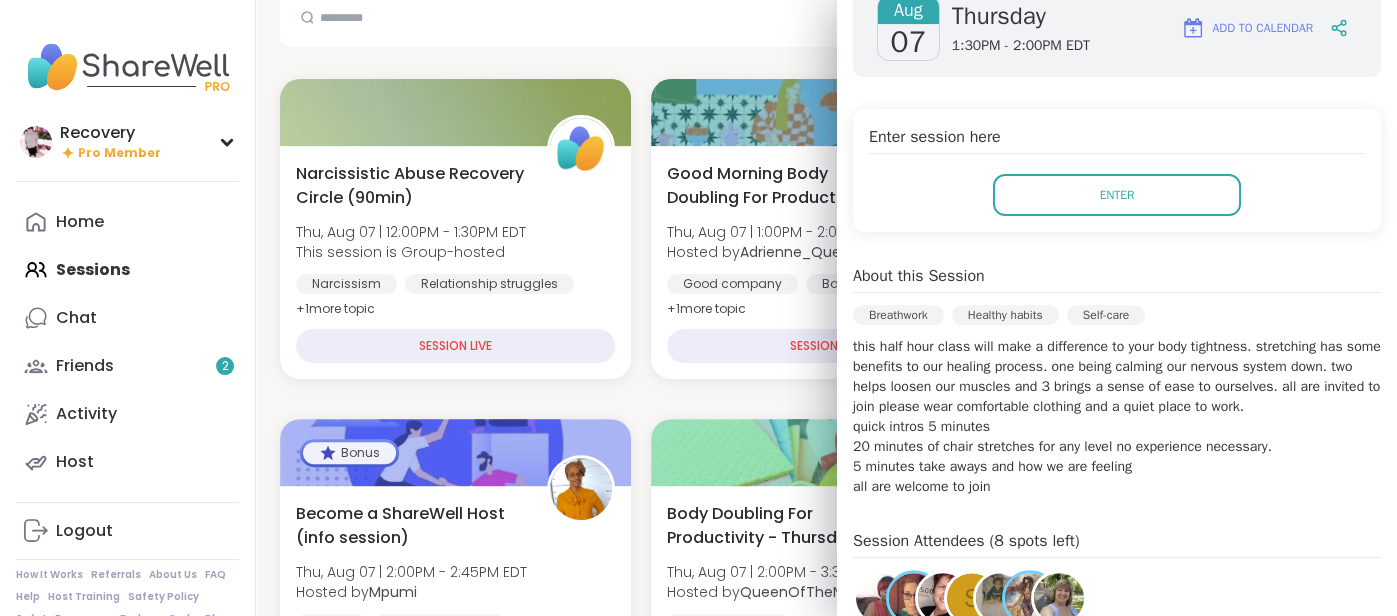scroll, scrollTop: 325, scrollLeft: 0, axis: vertical 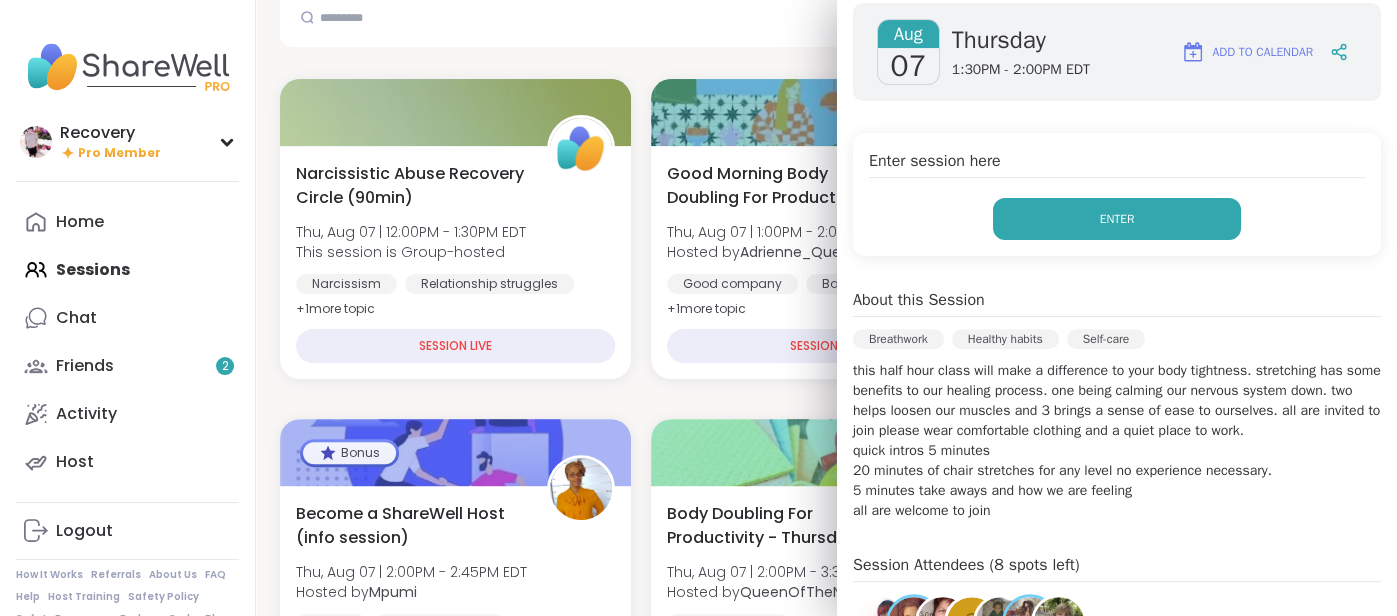 click on "Enter" at bounding box center [1117, 219] 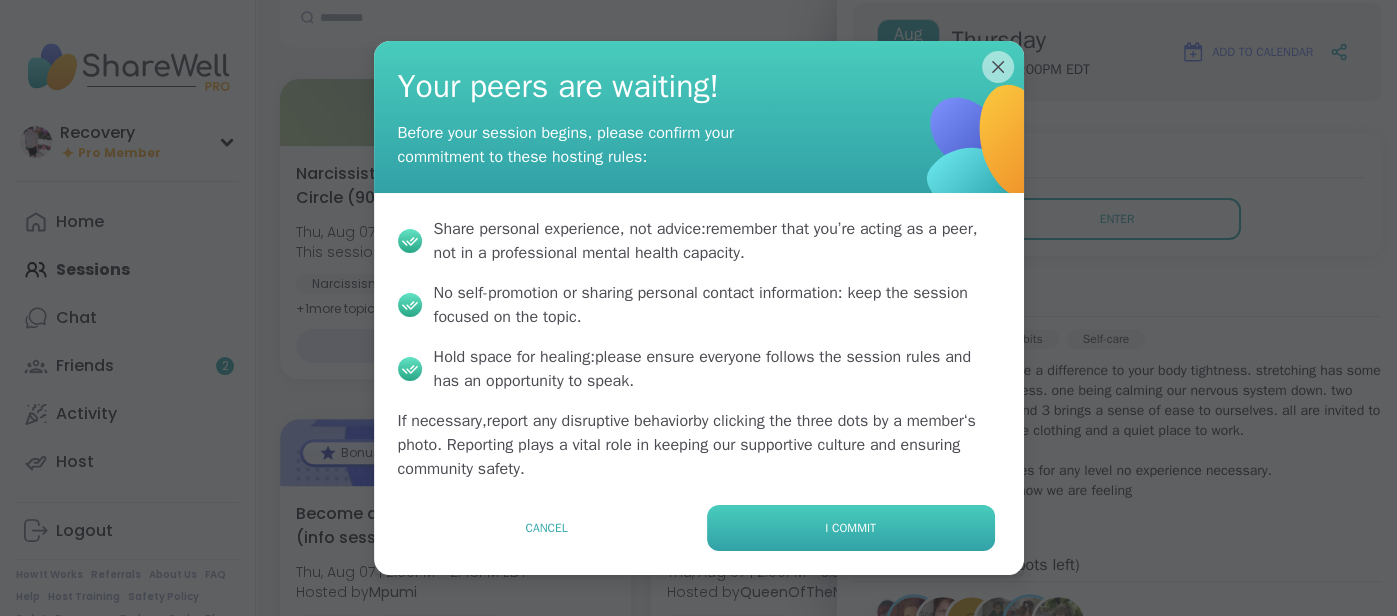 click on "I commit" at bounding box center [851, 528] 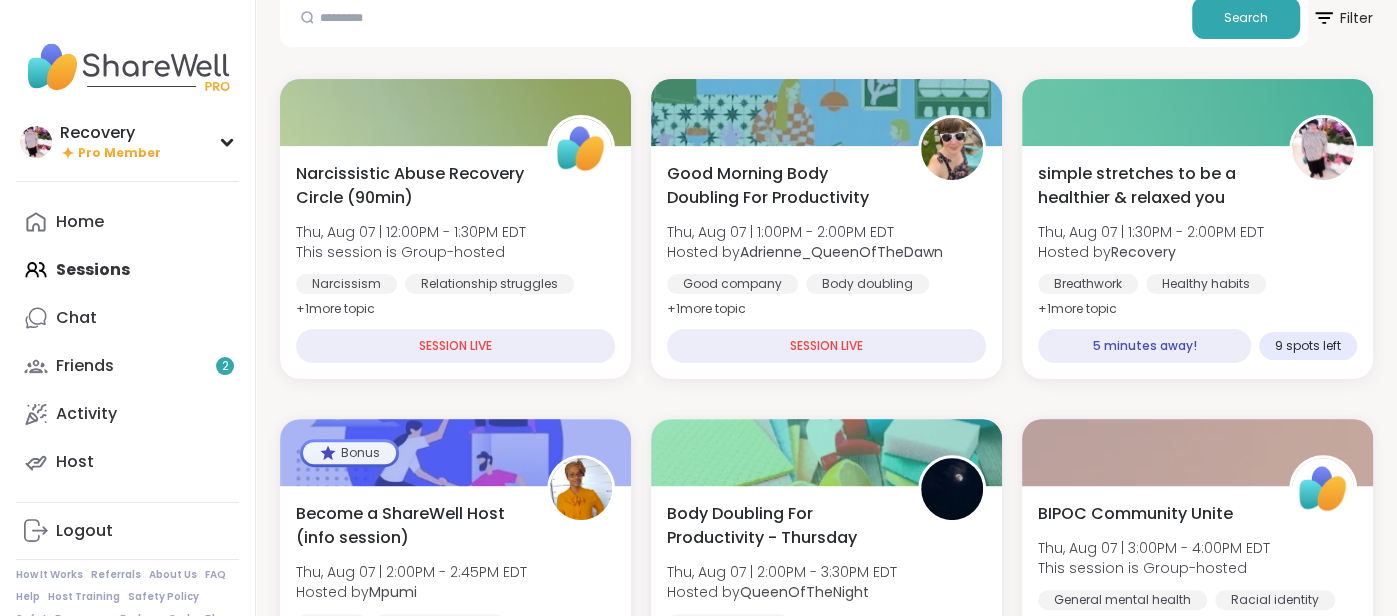 scroll, scrollTop: 0, scrollLeft: 0, axis: both 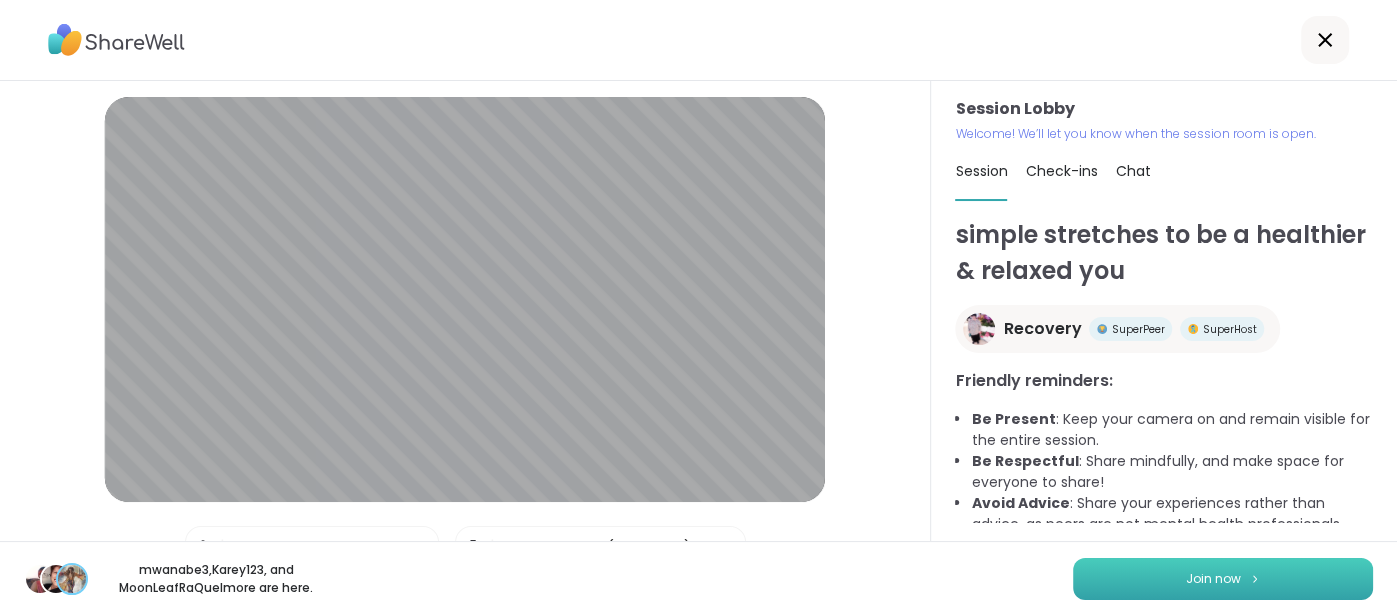click on "Join now" at bounding box center (1223, 579) 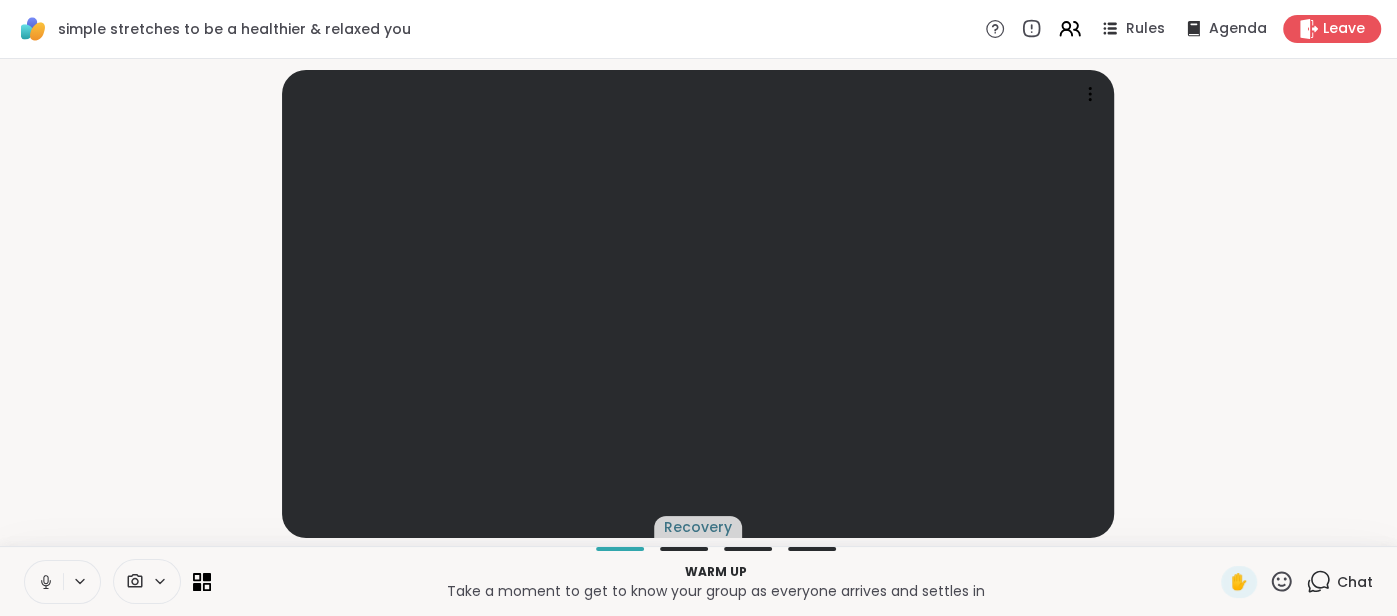 click on "Chat" at bounding box center [1355, 582] 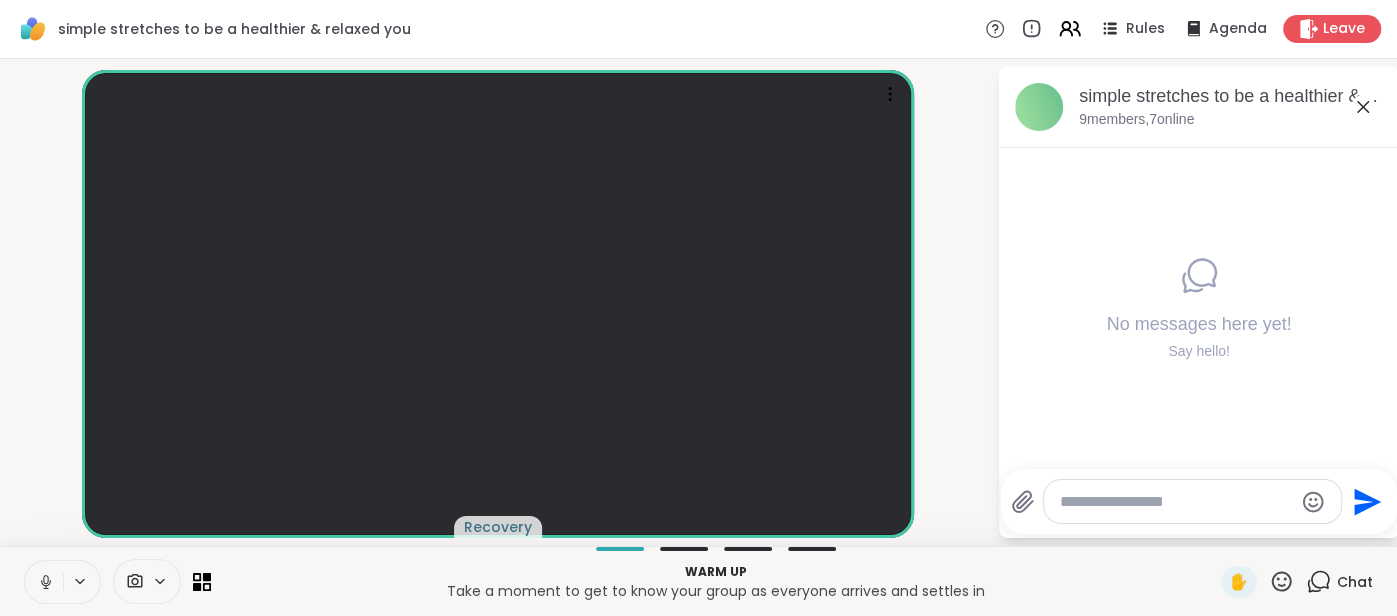 click 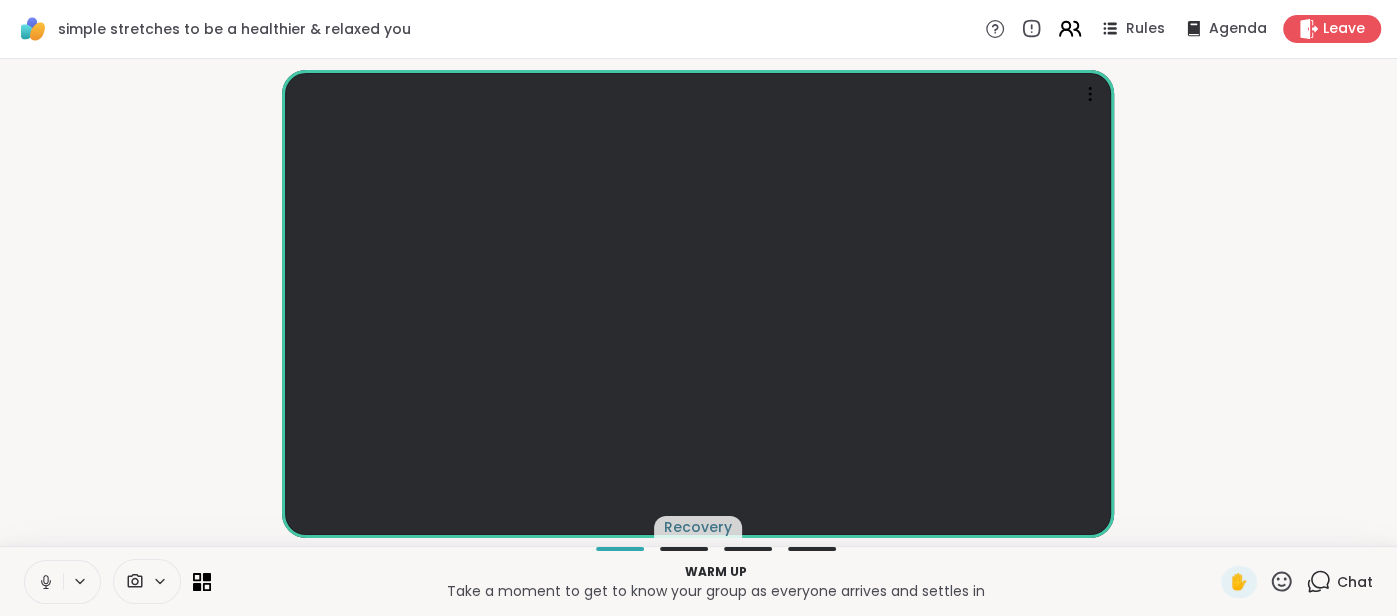 click 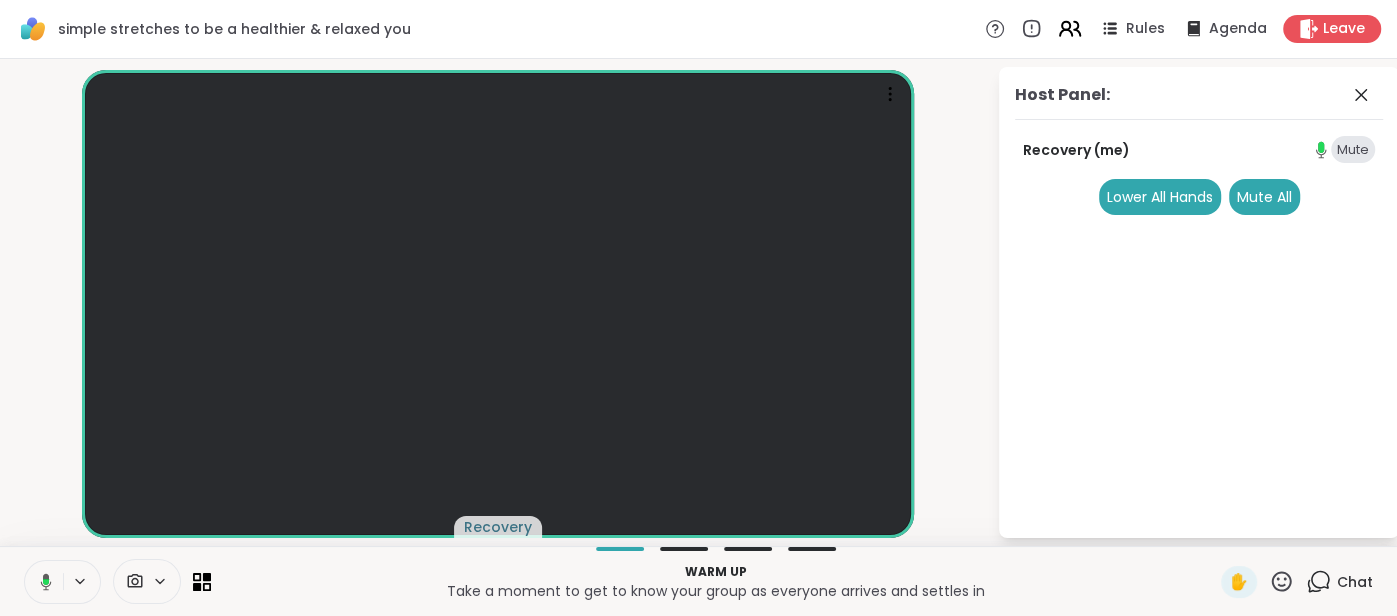 click 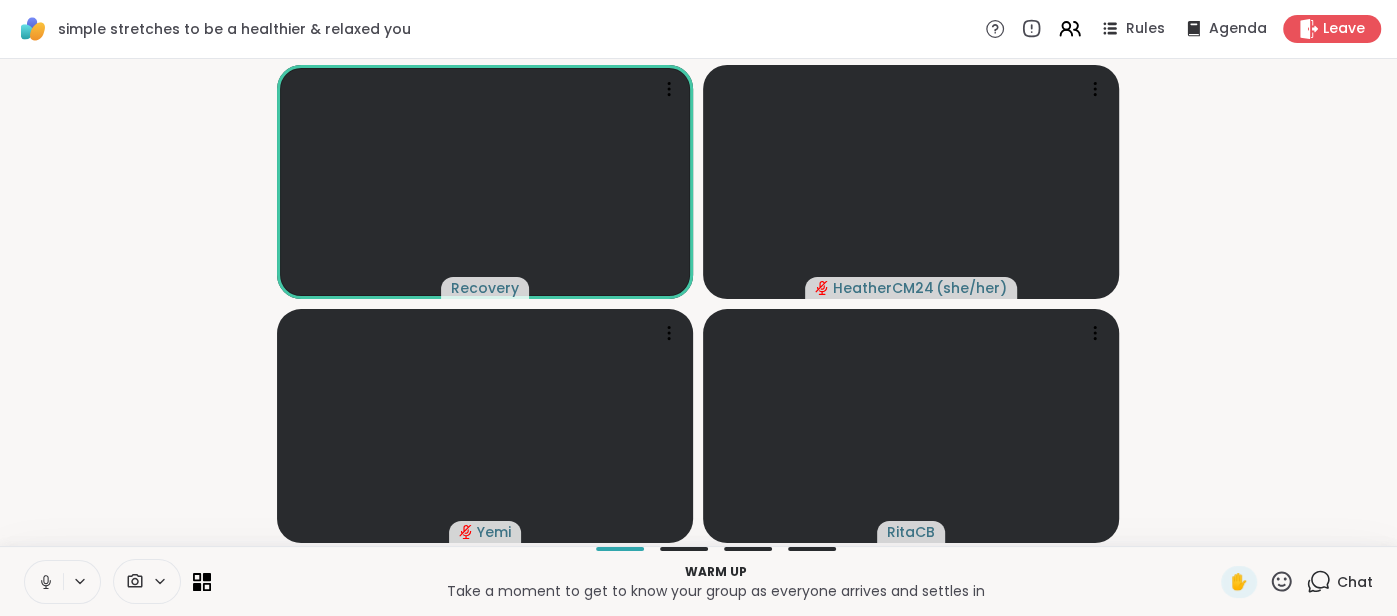 click on "Chat" at bounding box center [1355, 582] 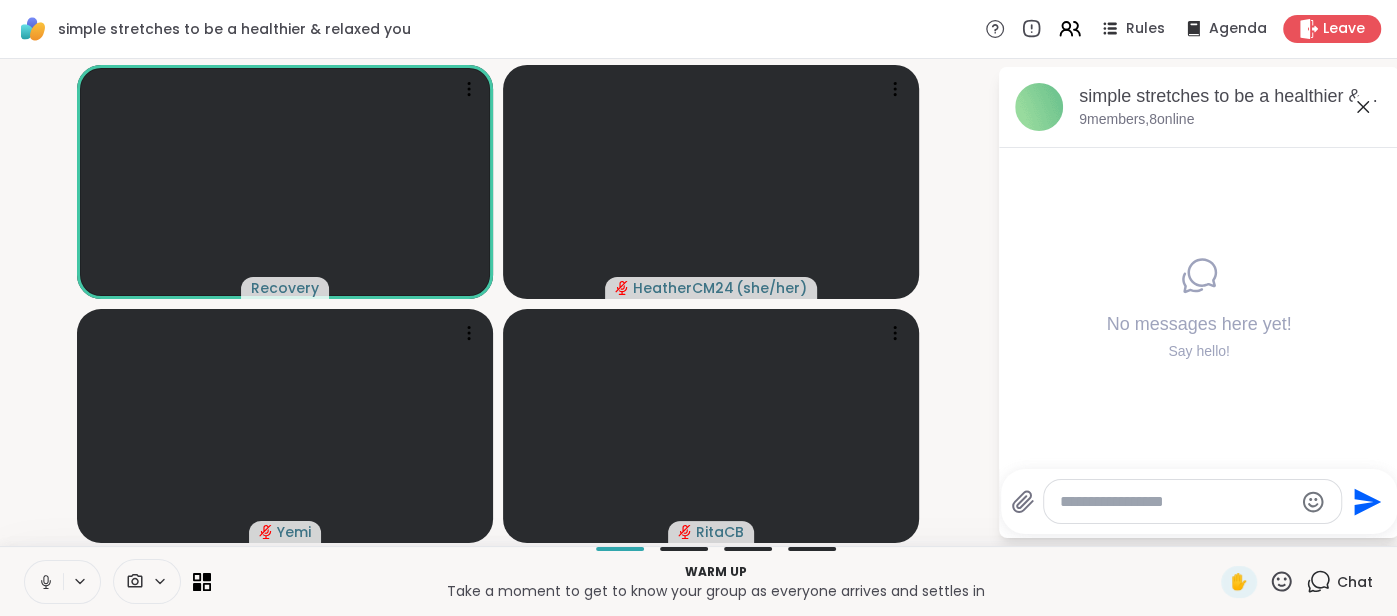click 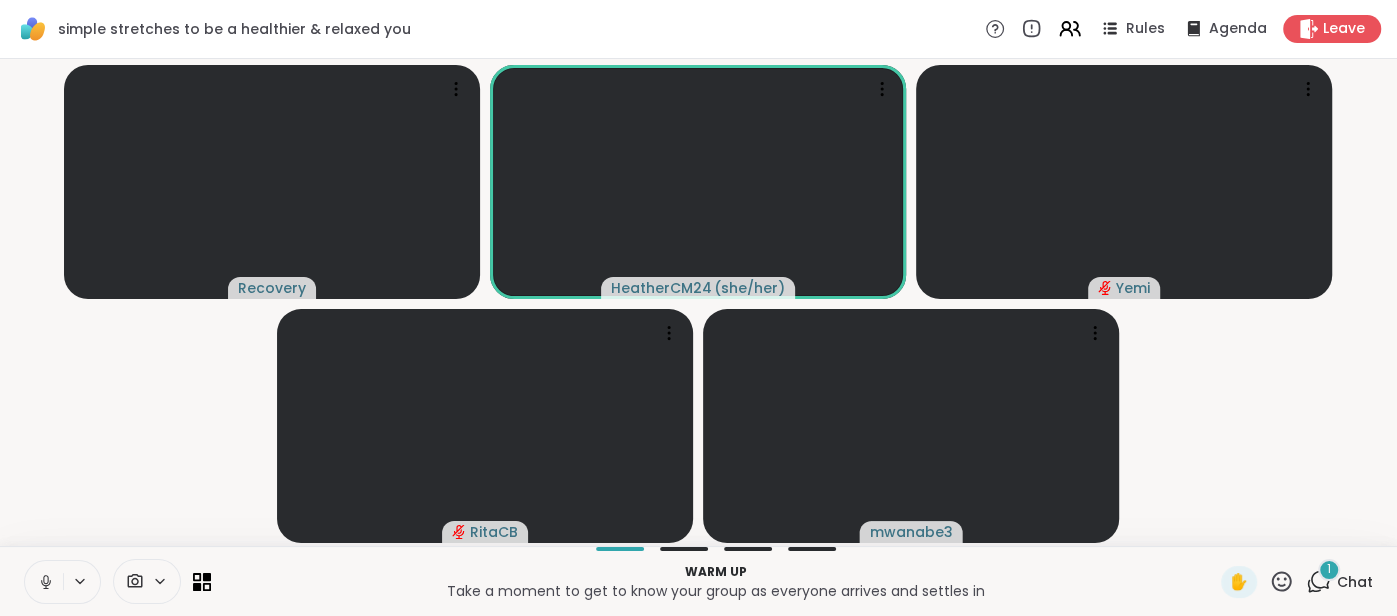 click on "Chat" at bounding box center [1355, 582] 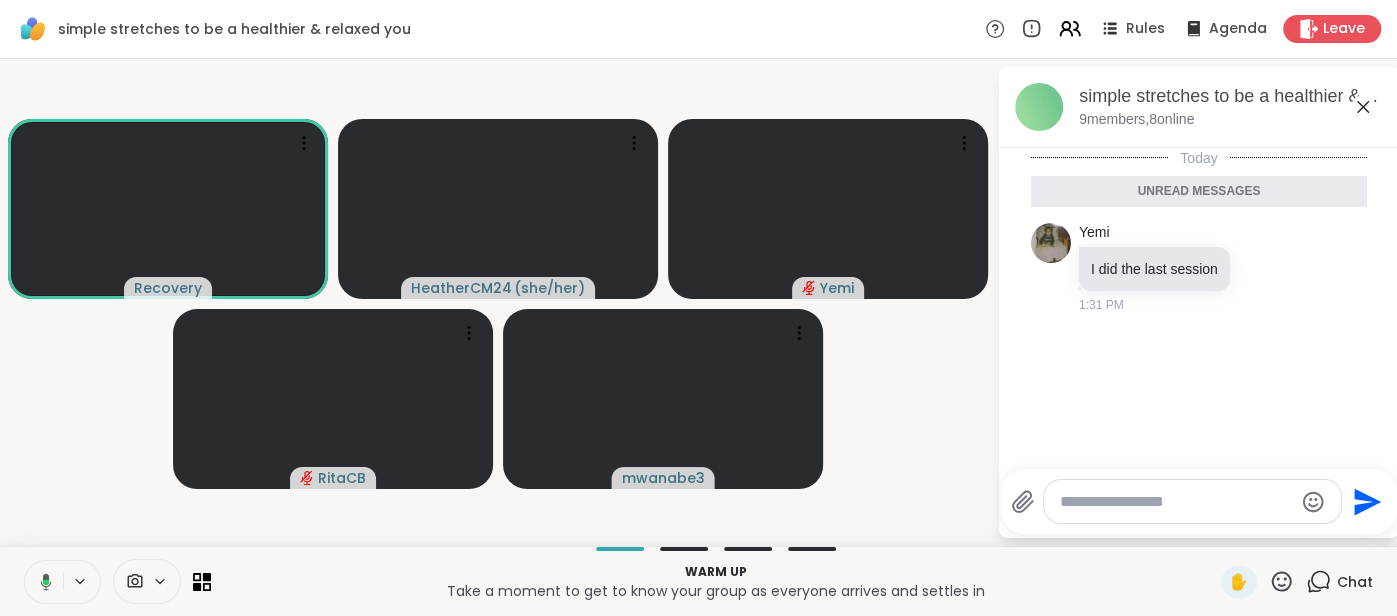 click 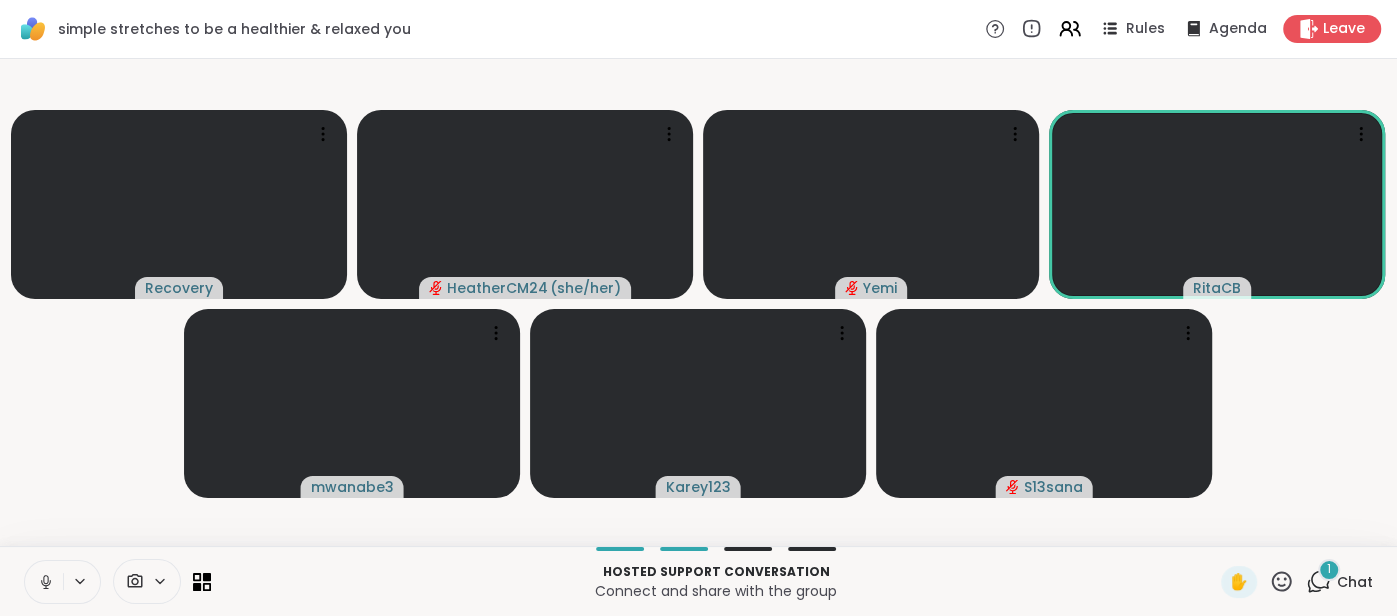 click on "Chat" at bounding box center (1355, 582) 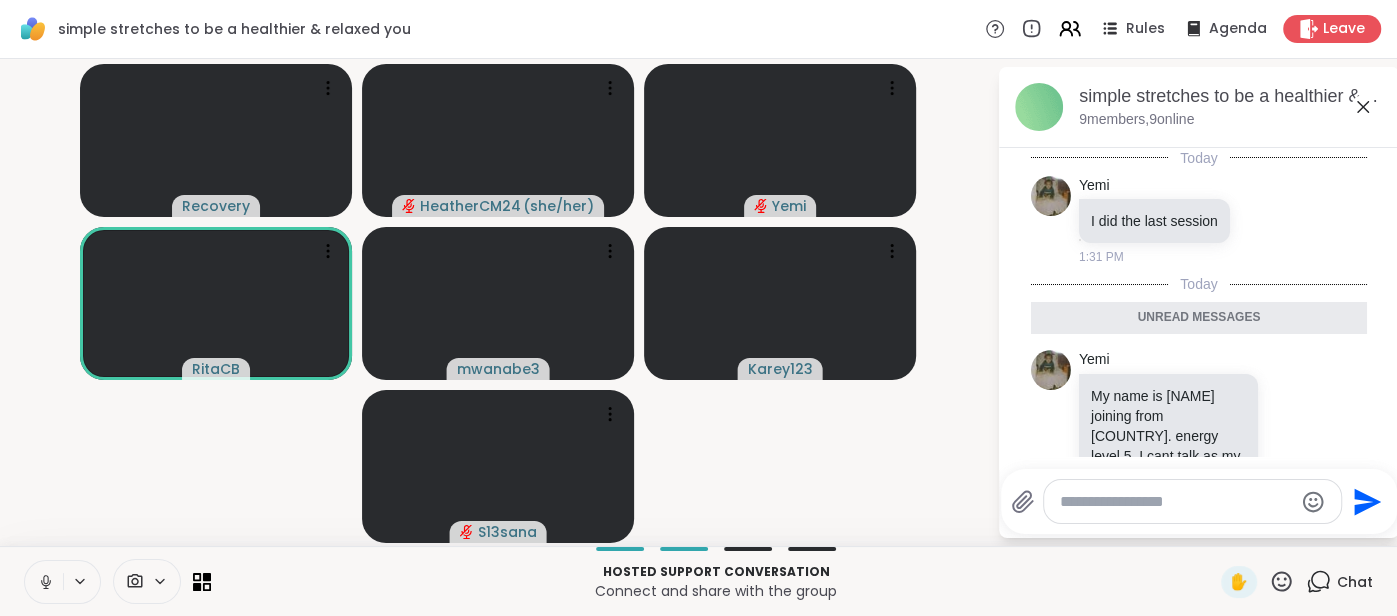 scroll, scrollTop: 48, scrollLeft: 0, axis: vertical 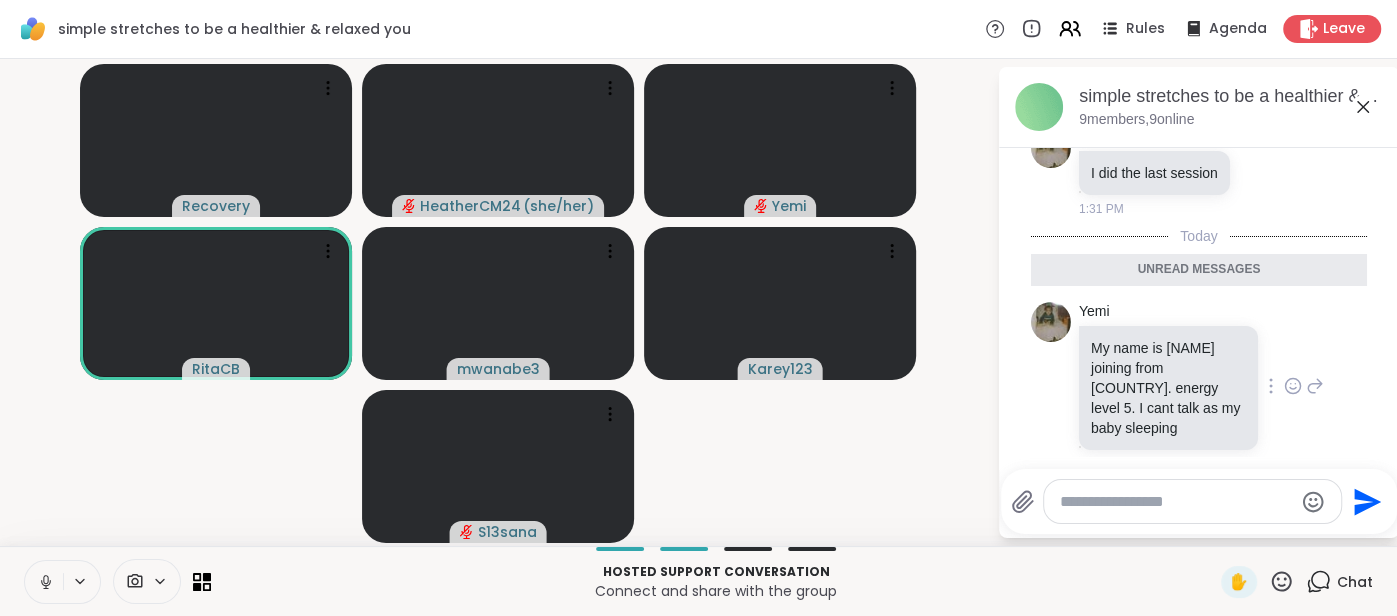 click 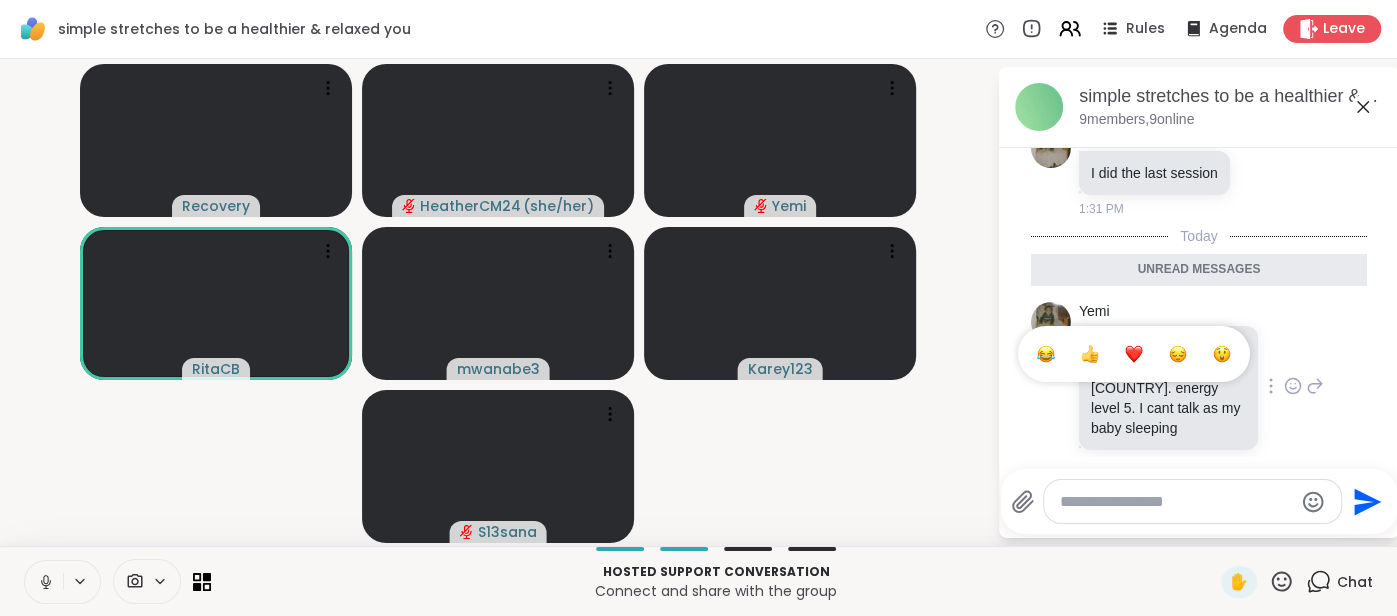 click at bounding box center (1046, 354) 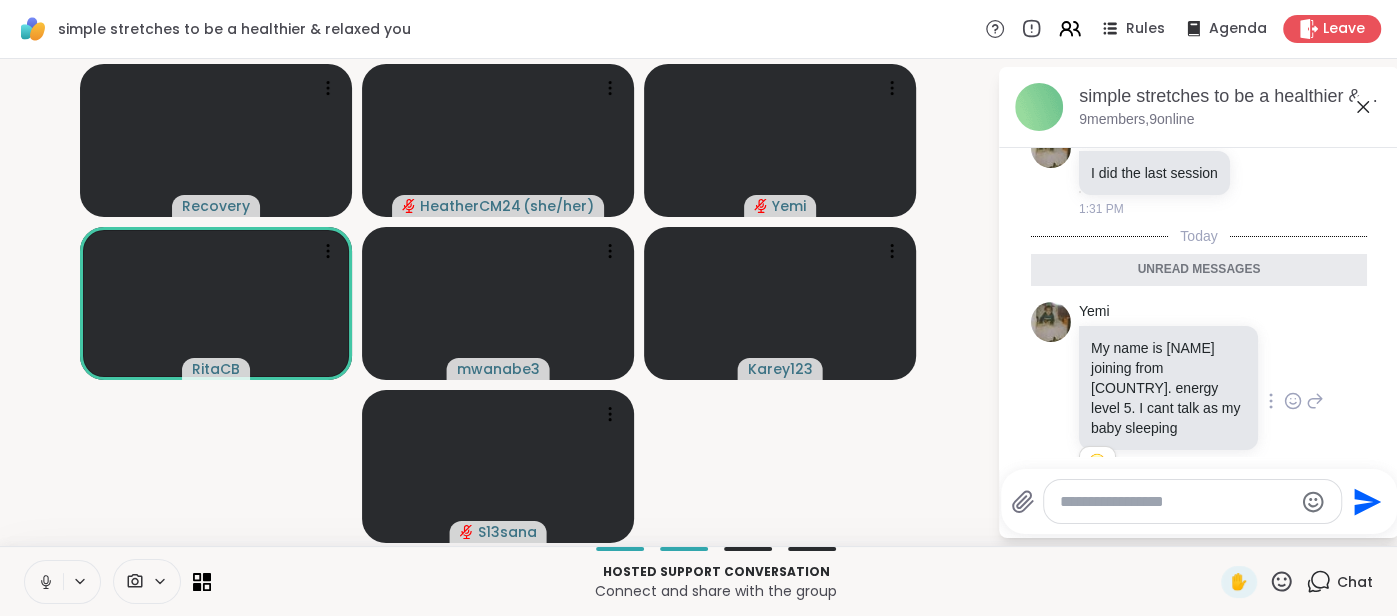 scroll, scrollTop: 77, scrollLeft: 0, axis: vertical 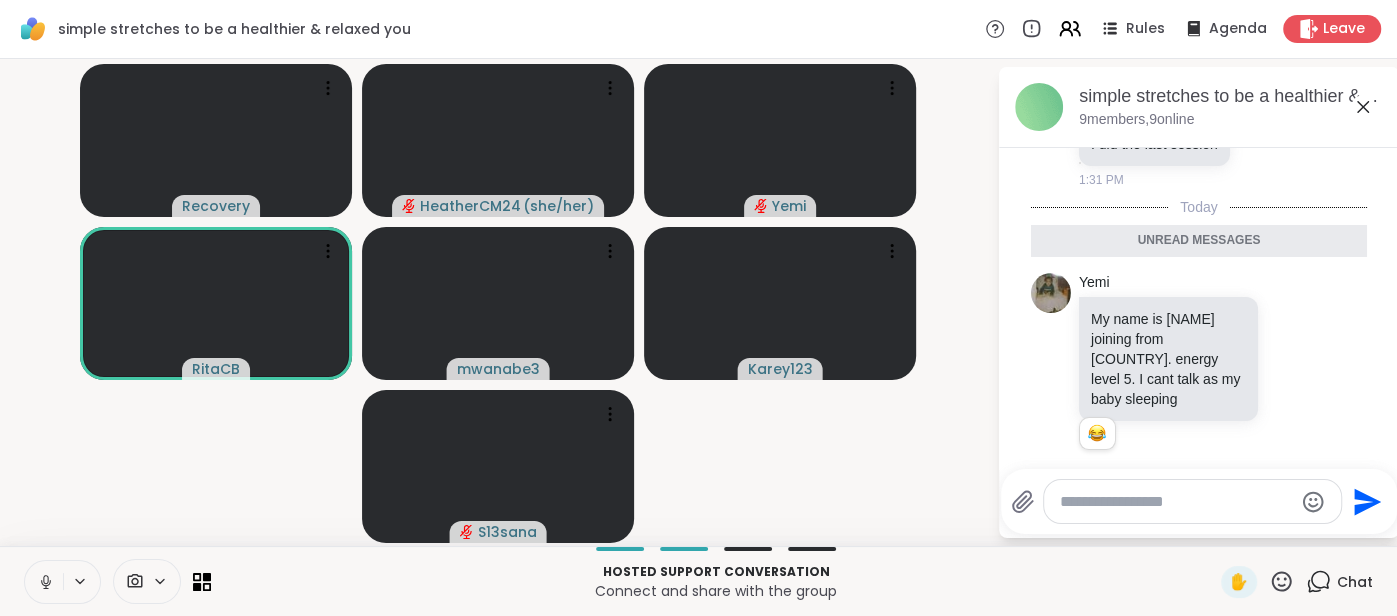 click 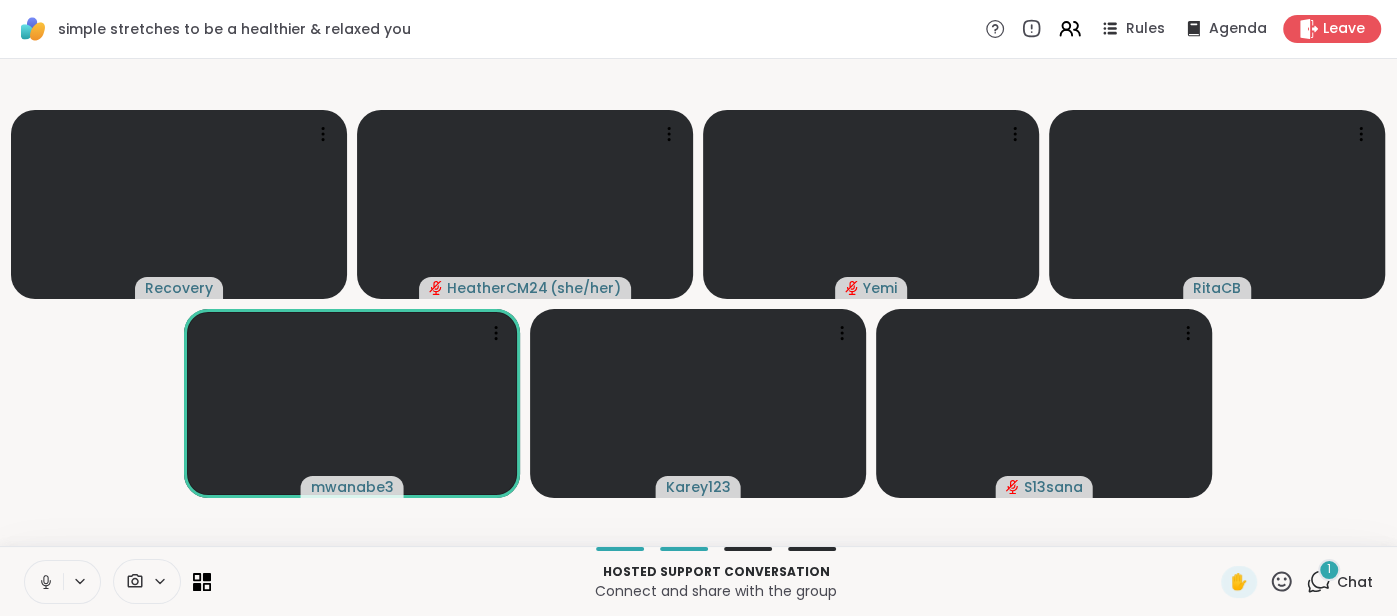 click on "Chat" at bounding box center [1355, 582] 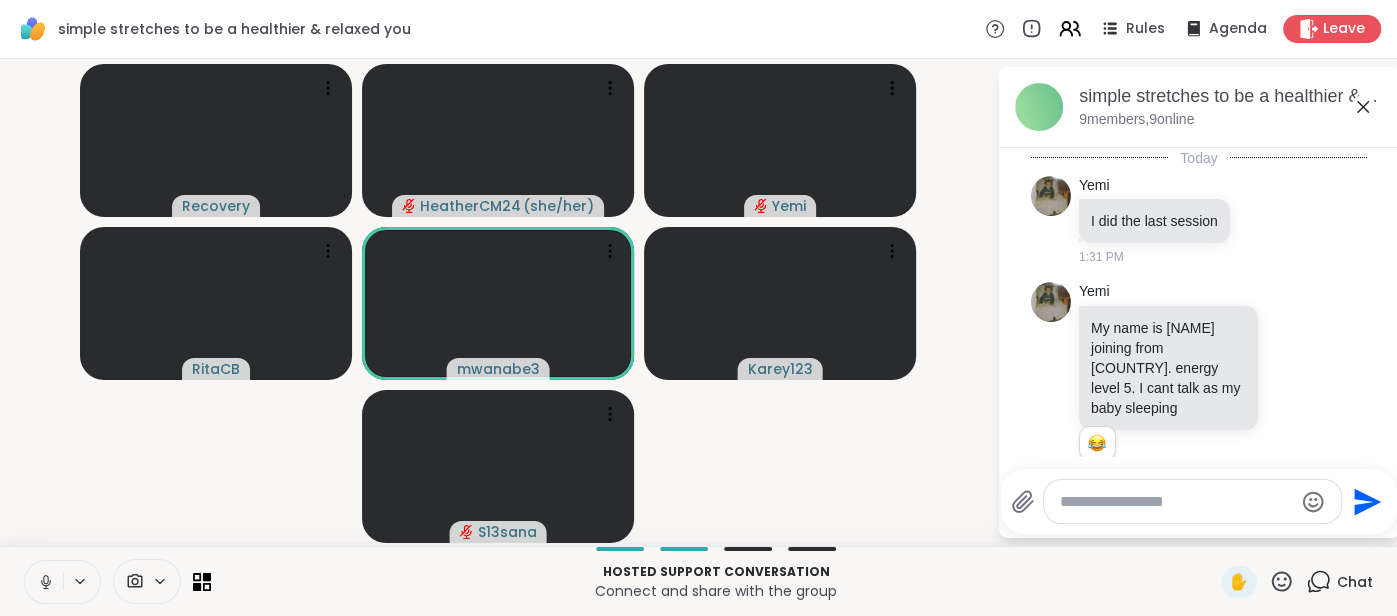 scroll, scrollTop: 202, scrollLeft: 0, axis: vertical 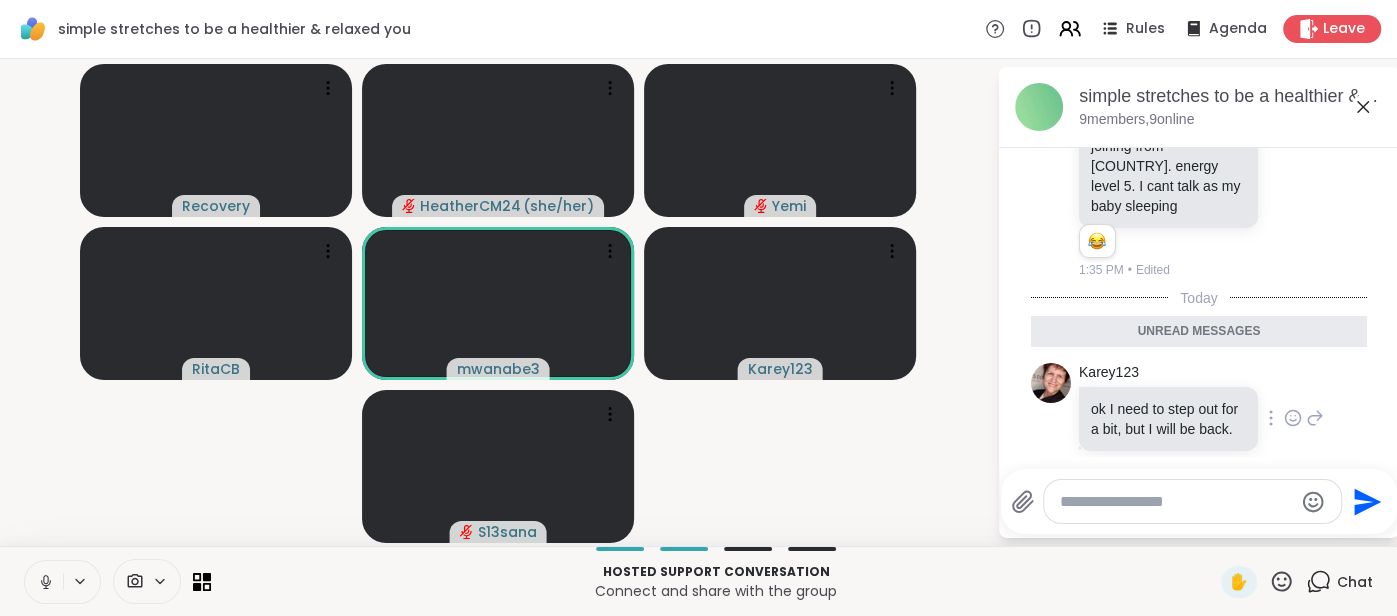 click 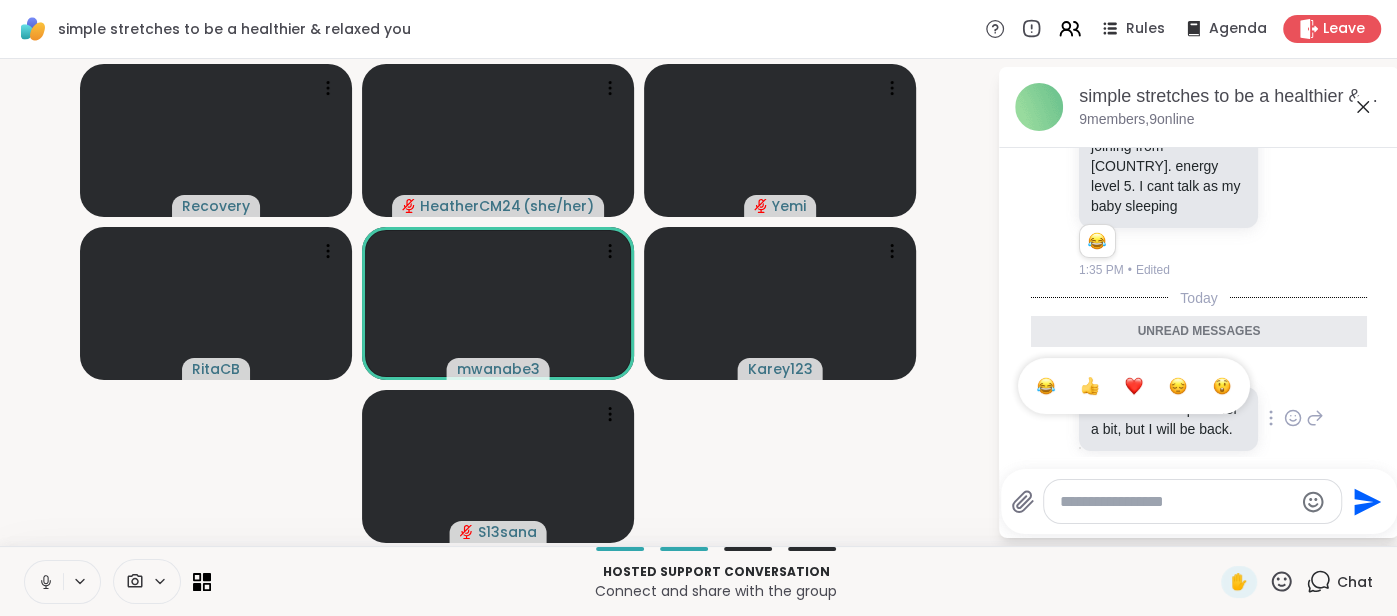 click at bounding box center (1046, 386) 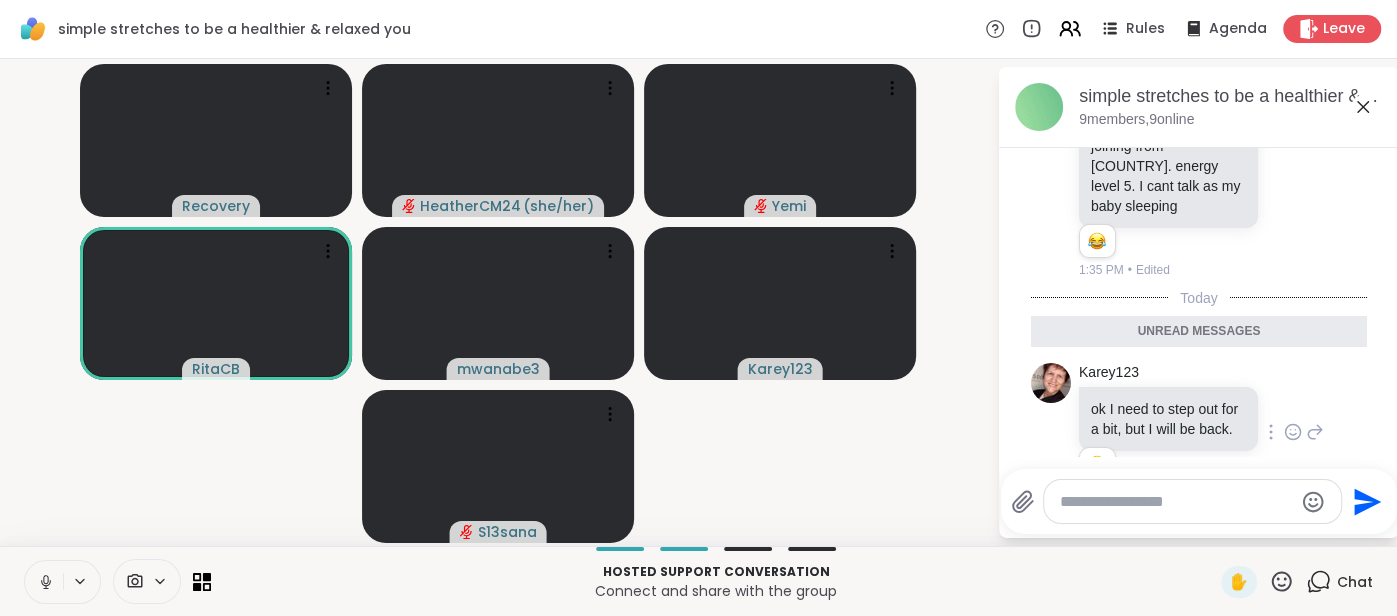 scroll, scrollTop: 231, scrollLeft: 0, axis: vertical 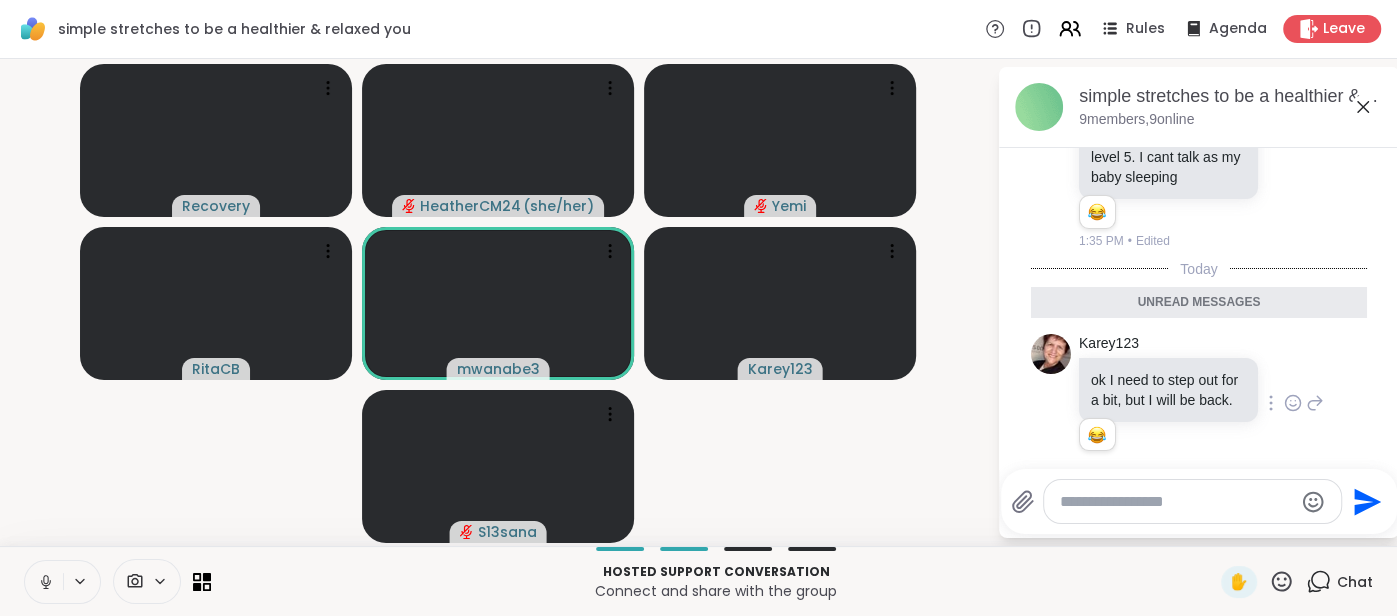 click 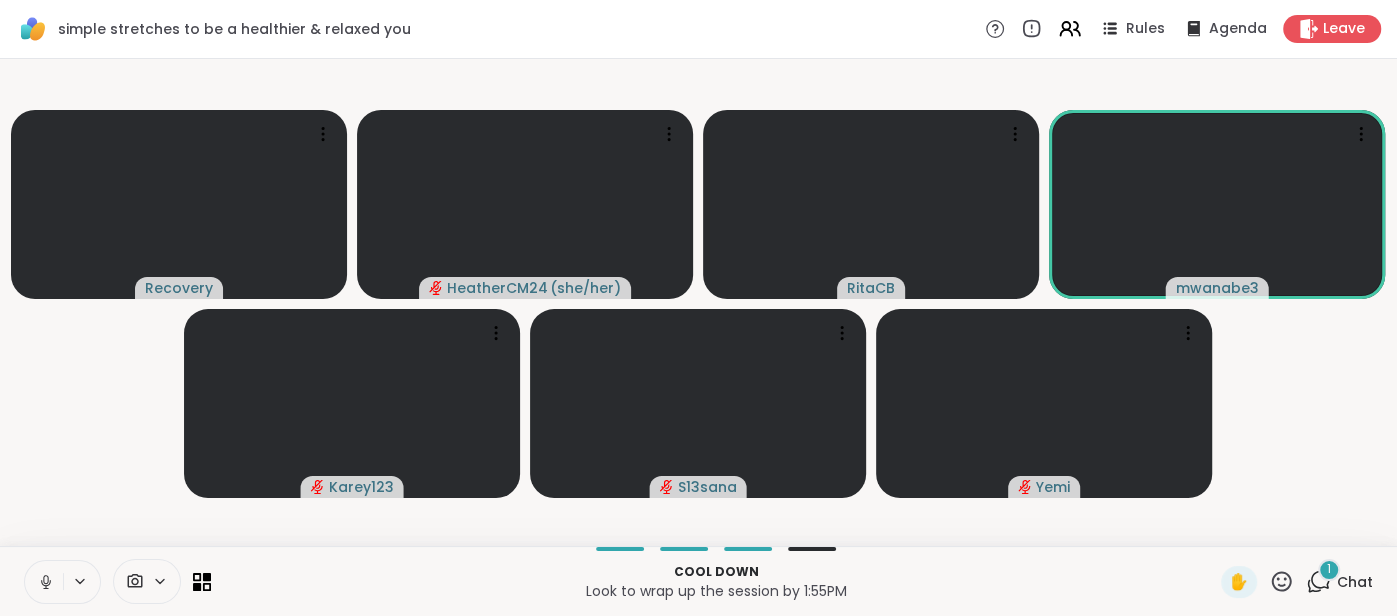 click on "Chat" at bounding box center (1355, 582) 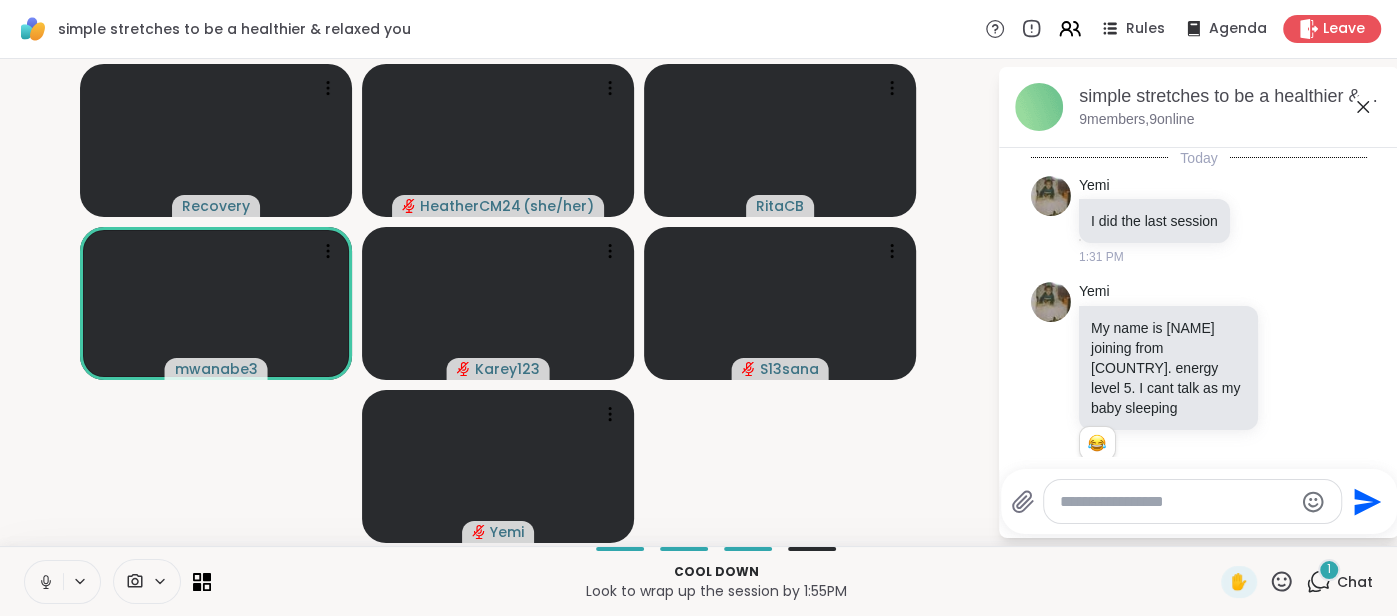 scroll, scrollTop: 337, scrollLeft: 0, axis: vertical 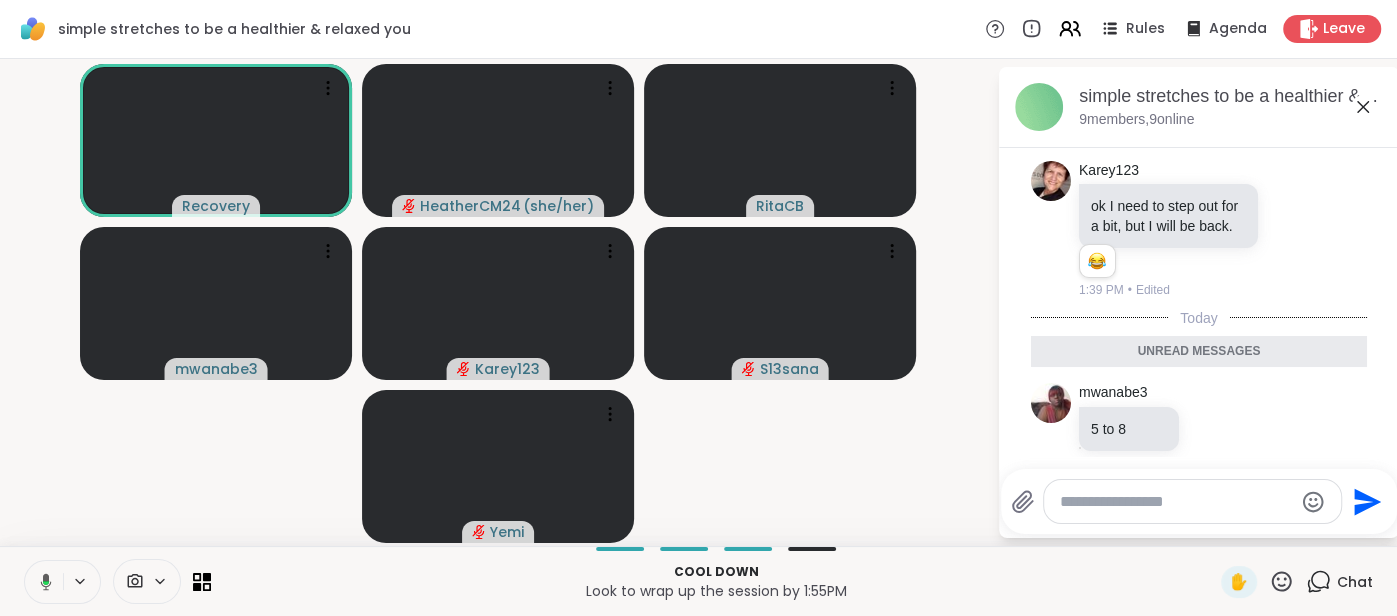 click 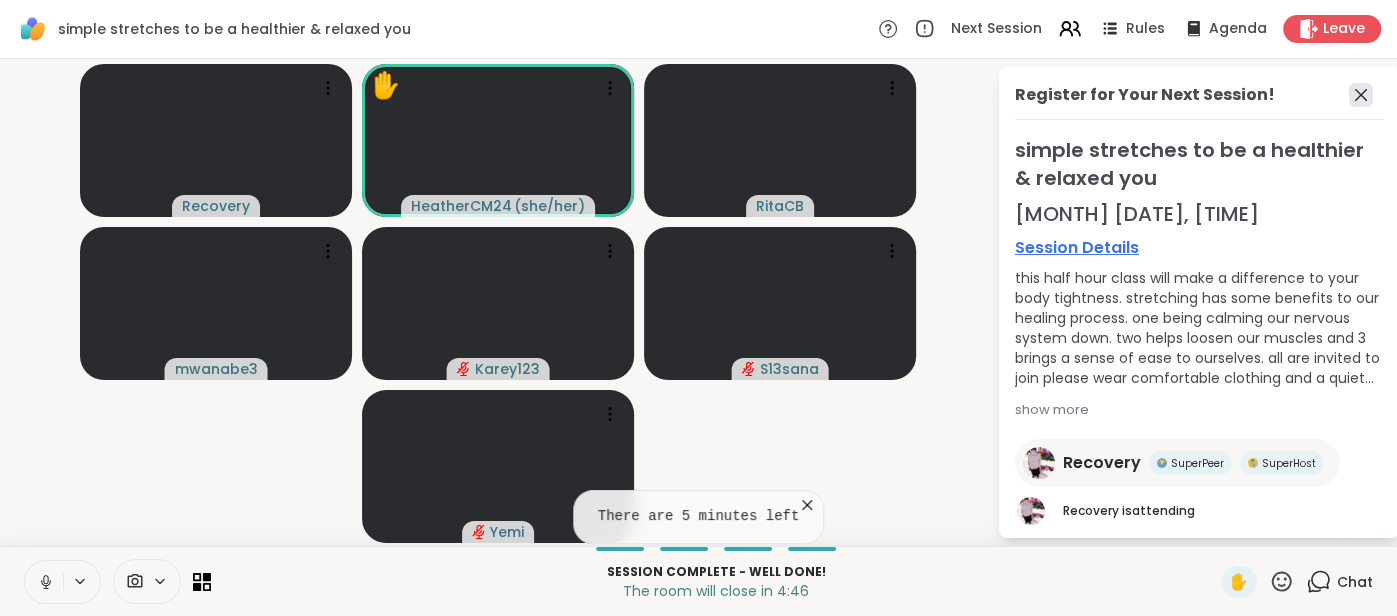 click 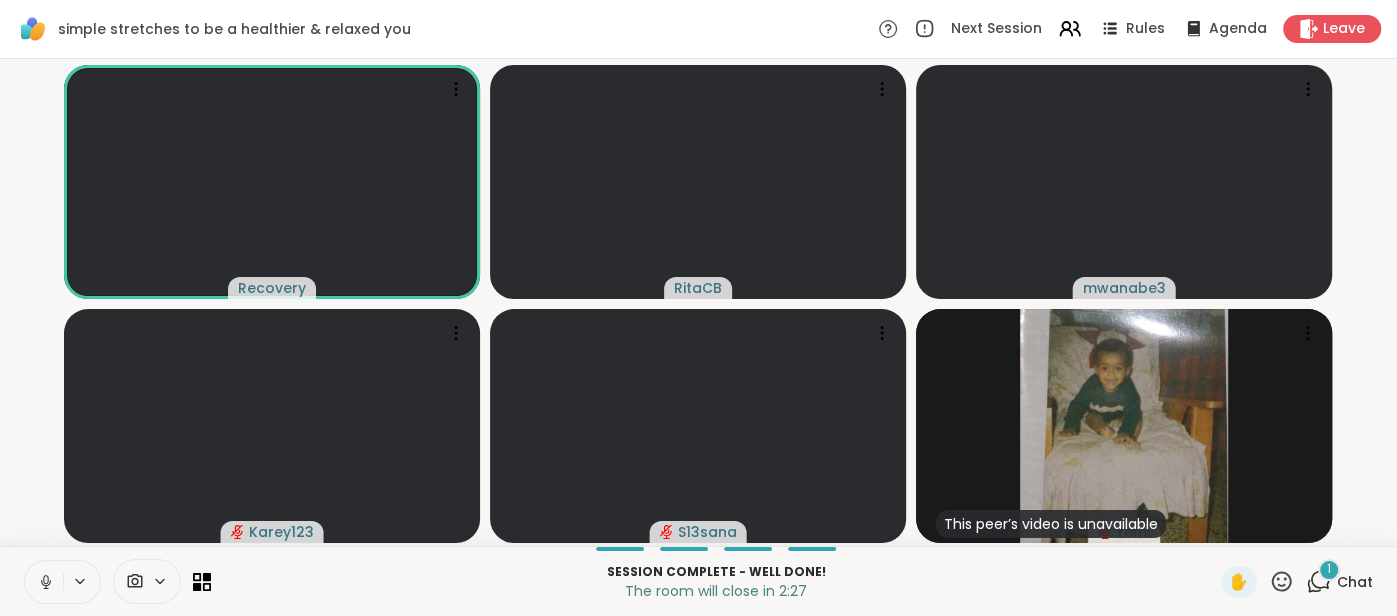 click on "1 Chat" at bounding box center [1339, 582] 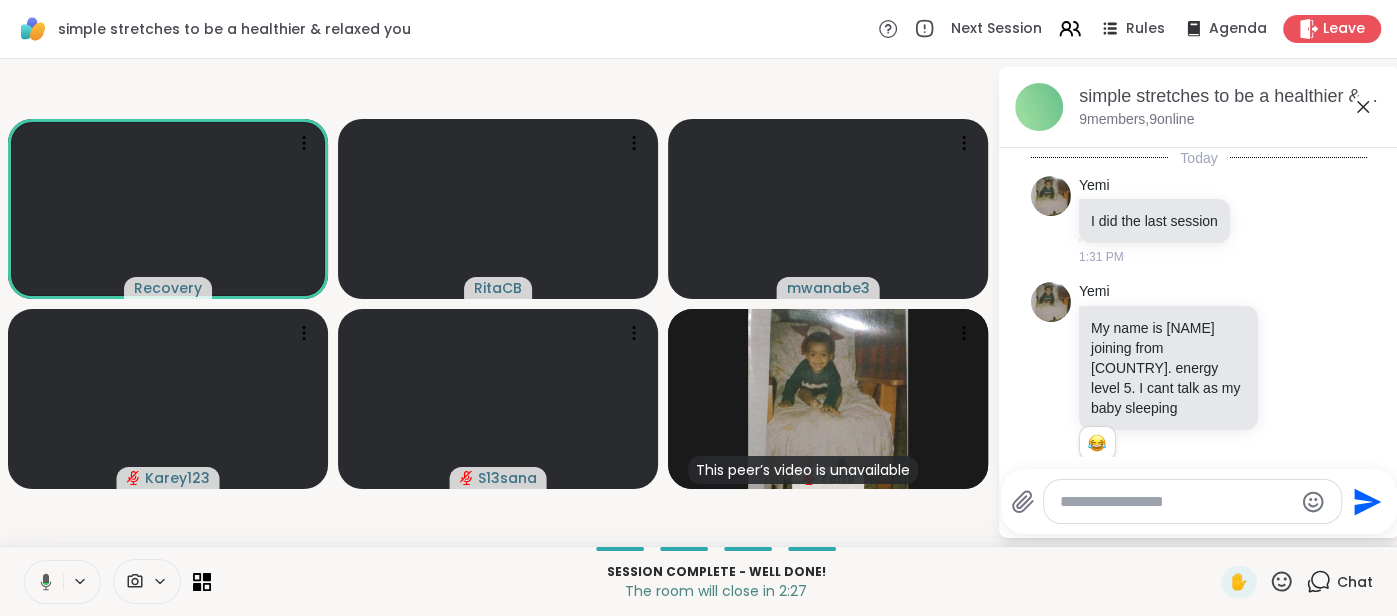scroll, scrollTop: 443, scrollLeft: 0, axis: vertical 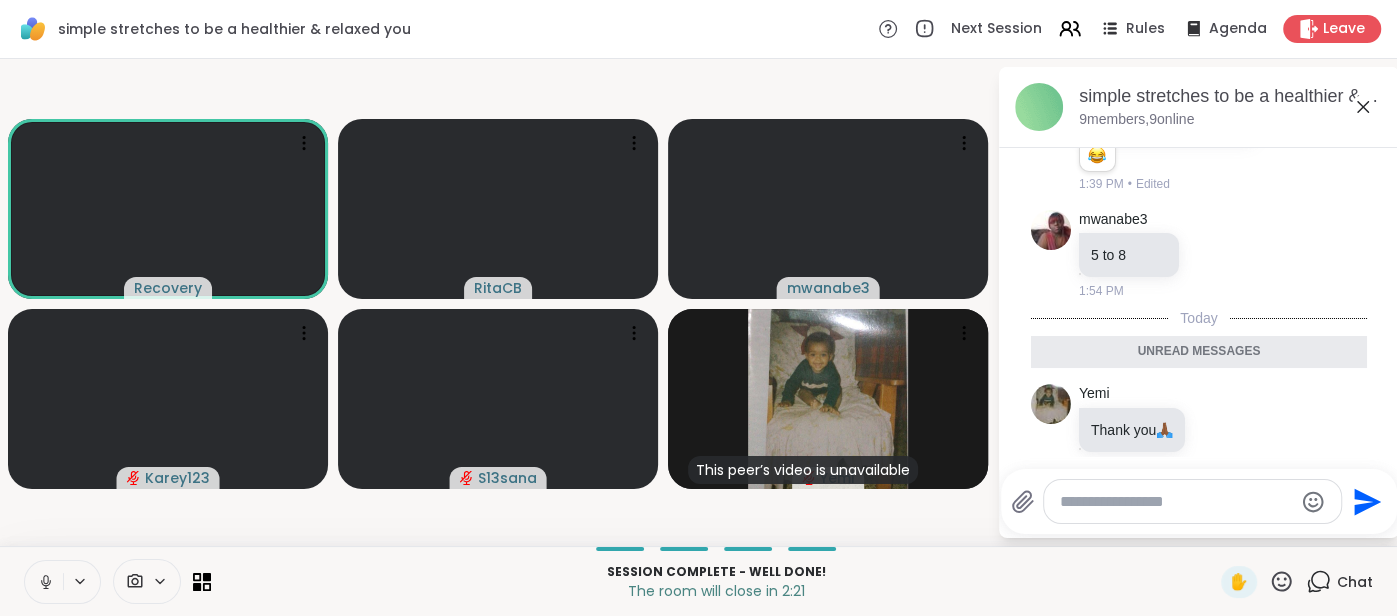click 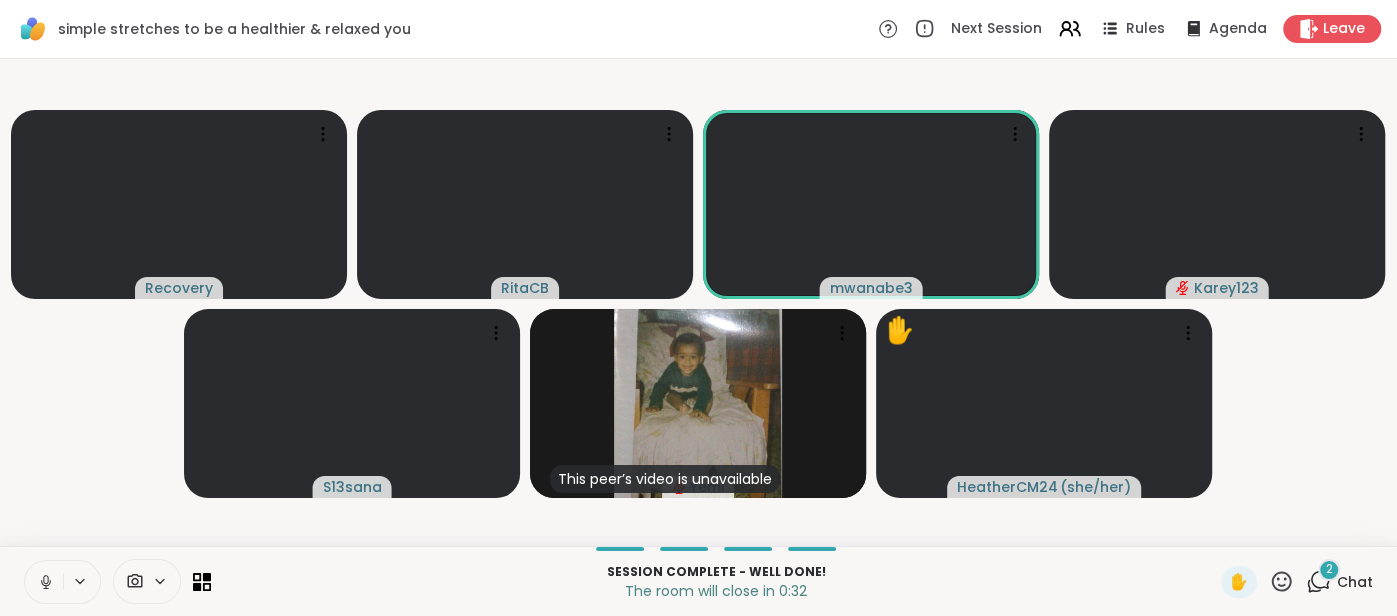 click at bounding box center (44, 582) 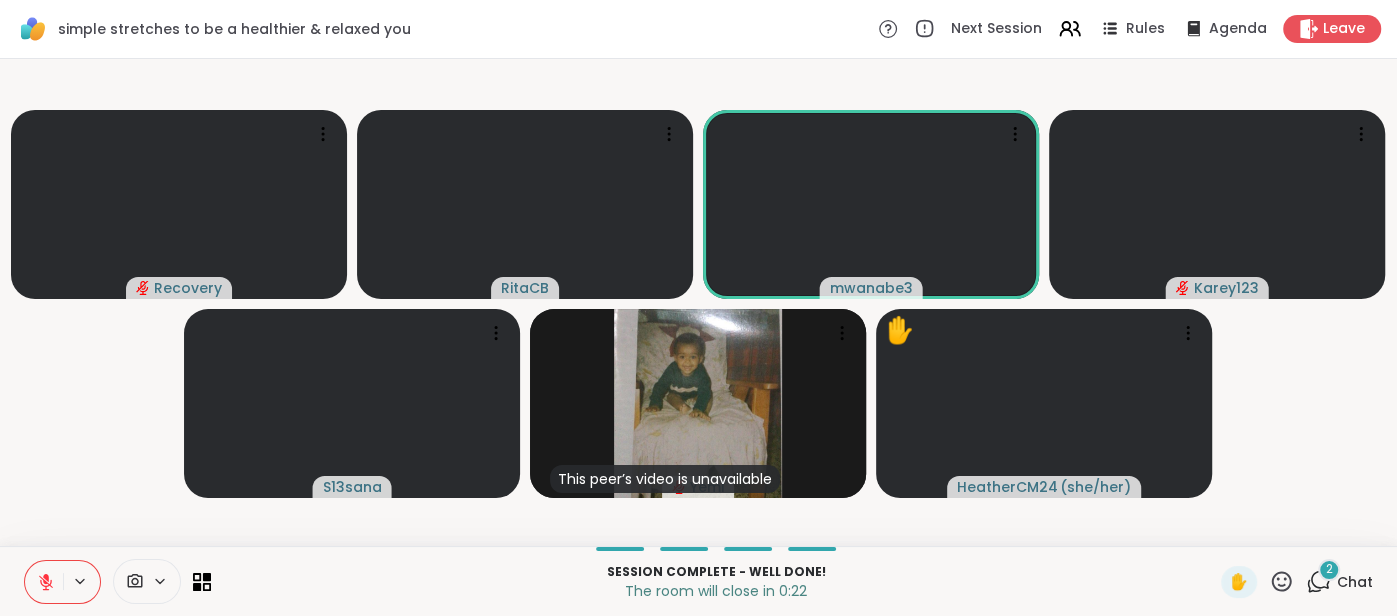 click 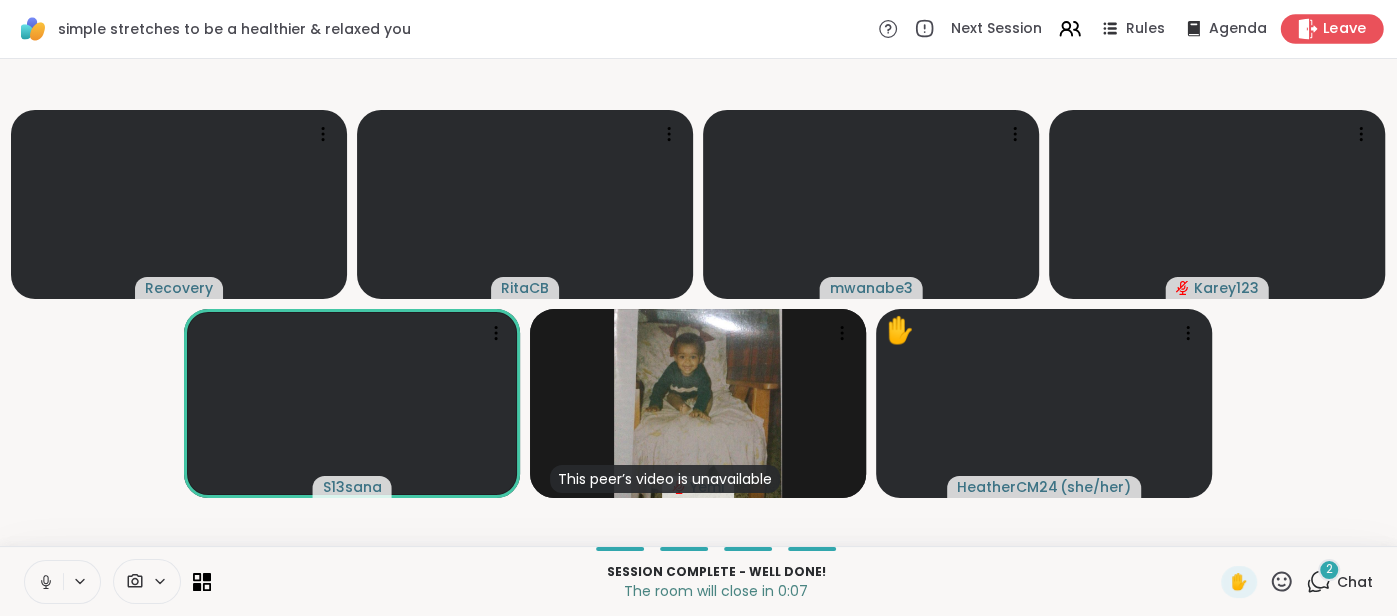 click on "Leave" at bounding box center [1345, 29] 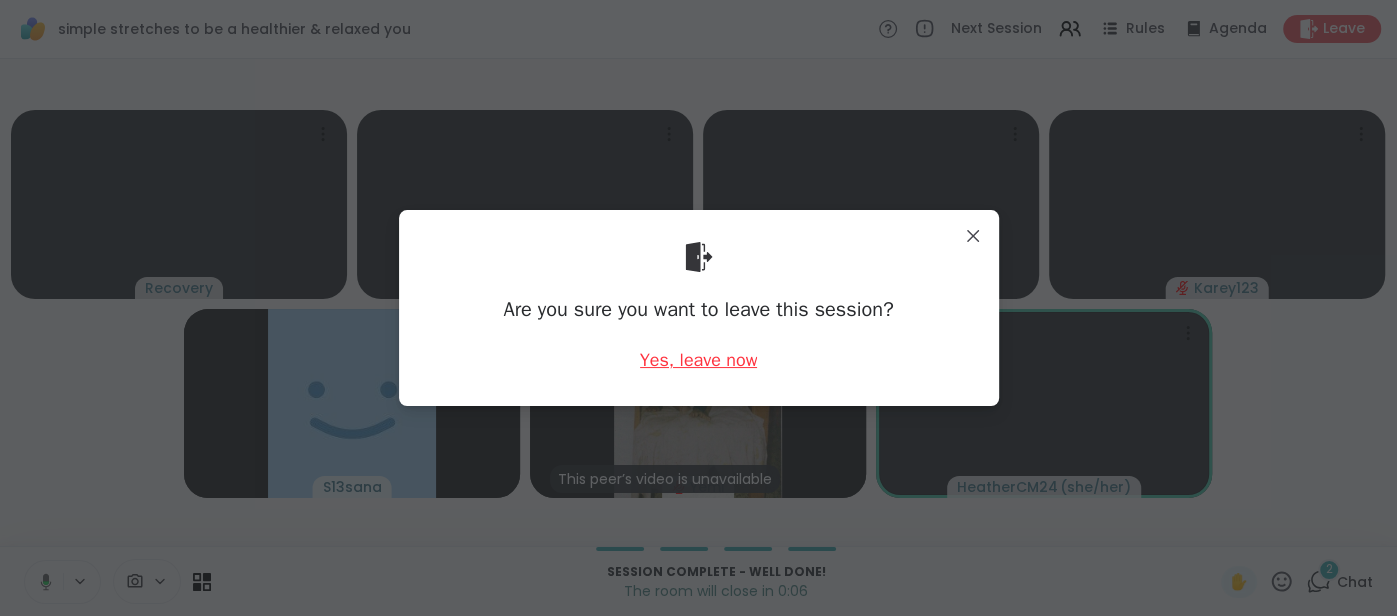 click on "Yes, leave now" at bounding box center (699, 360) 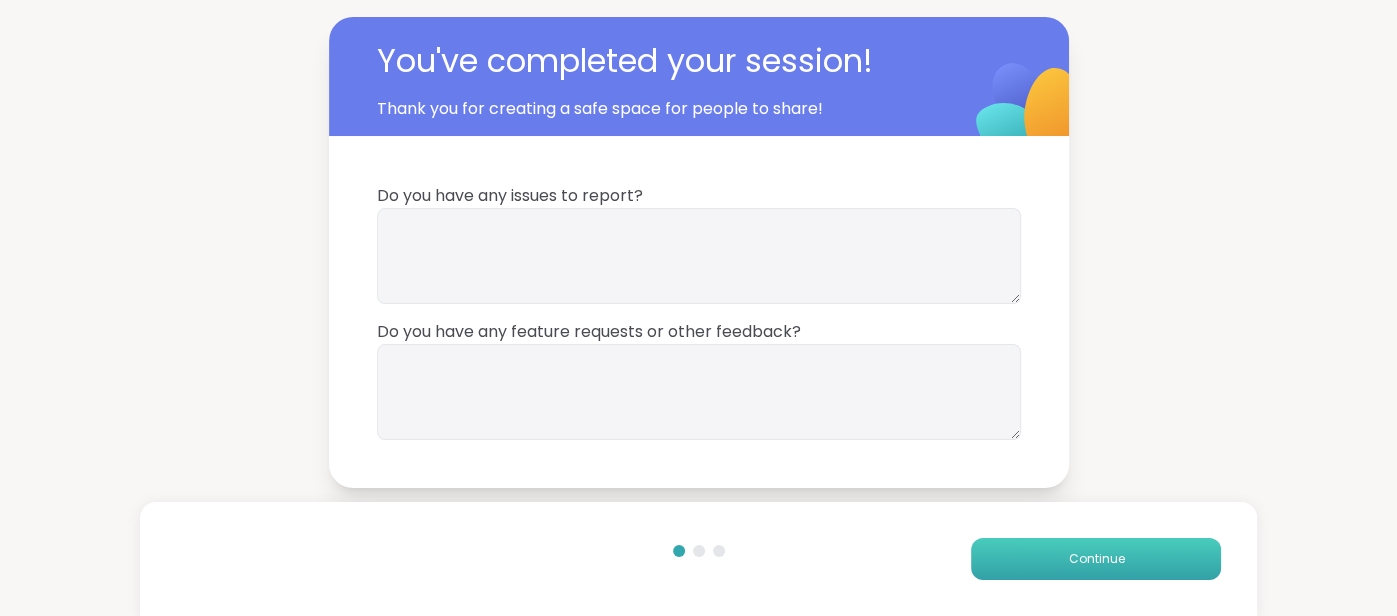 click on "Continue" at bounding box center (1096, 559) 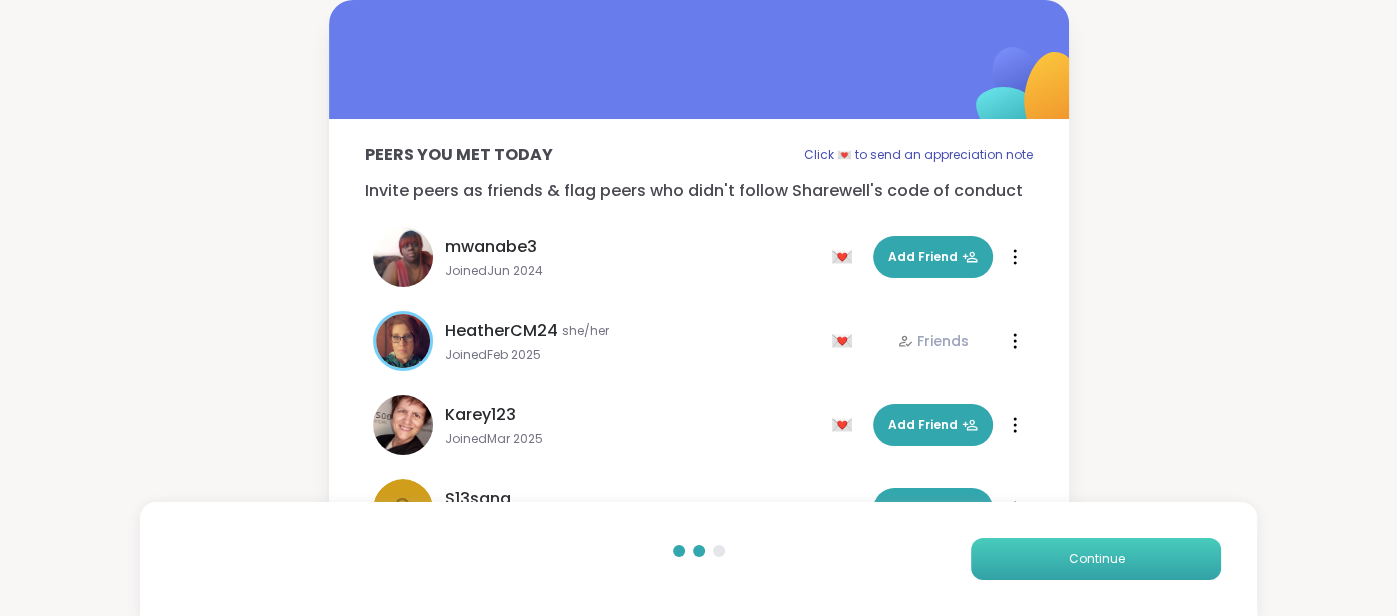 click on "Continue" at bounding box center (1096, 559) 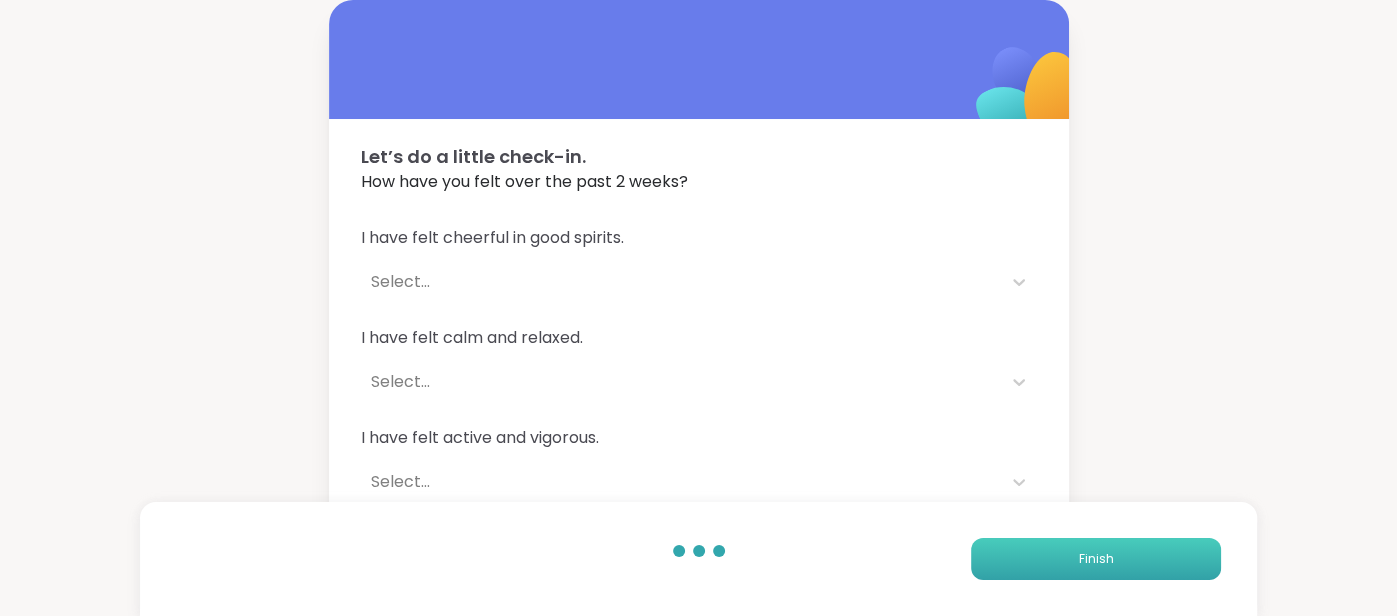 click on "Finish" at bounding box center [1096, 559] 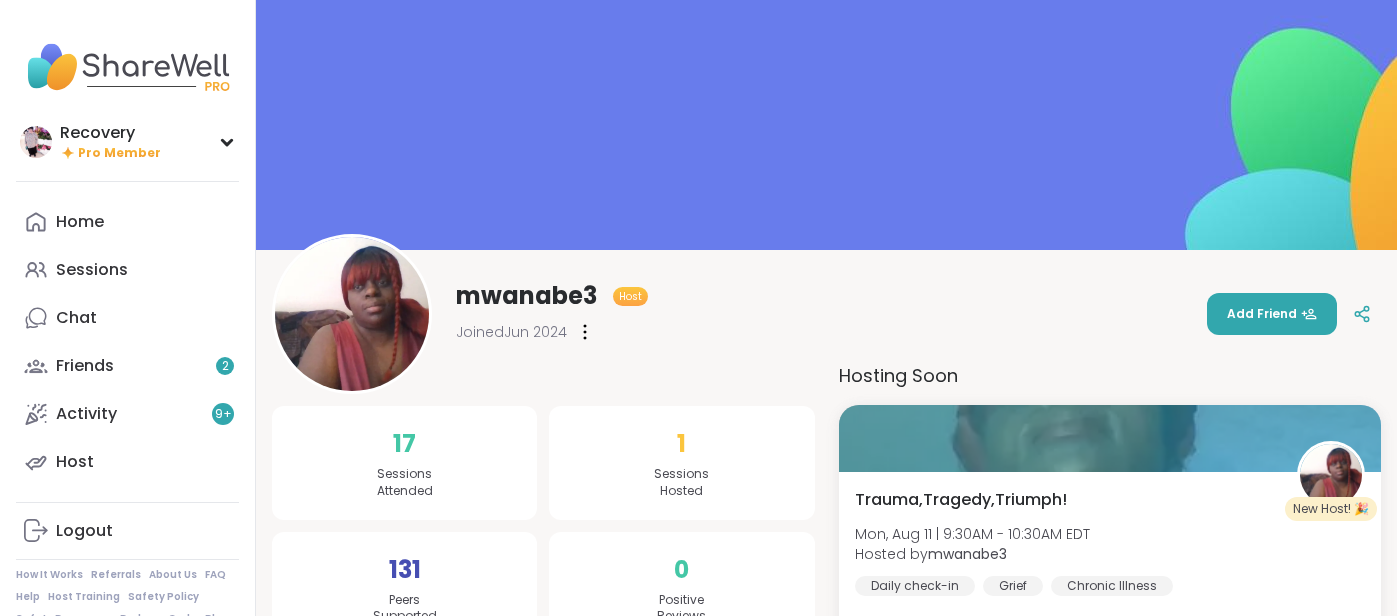 scroll, scrollTop: 0, scrollLeft: 0, axis: both 